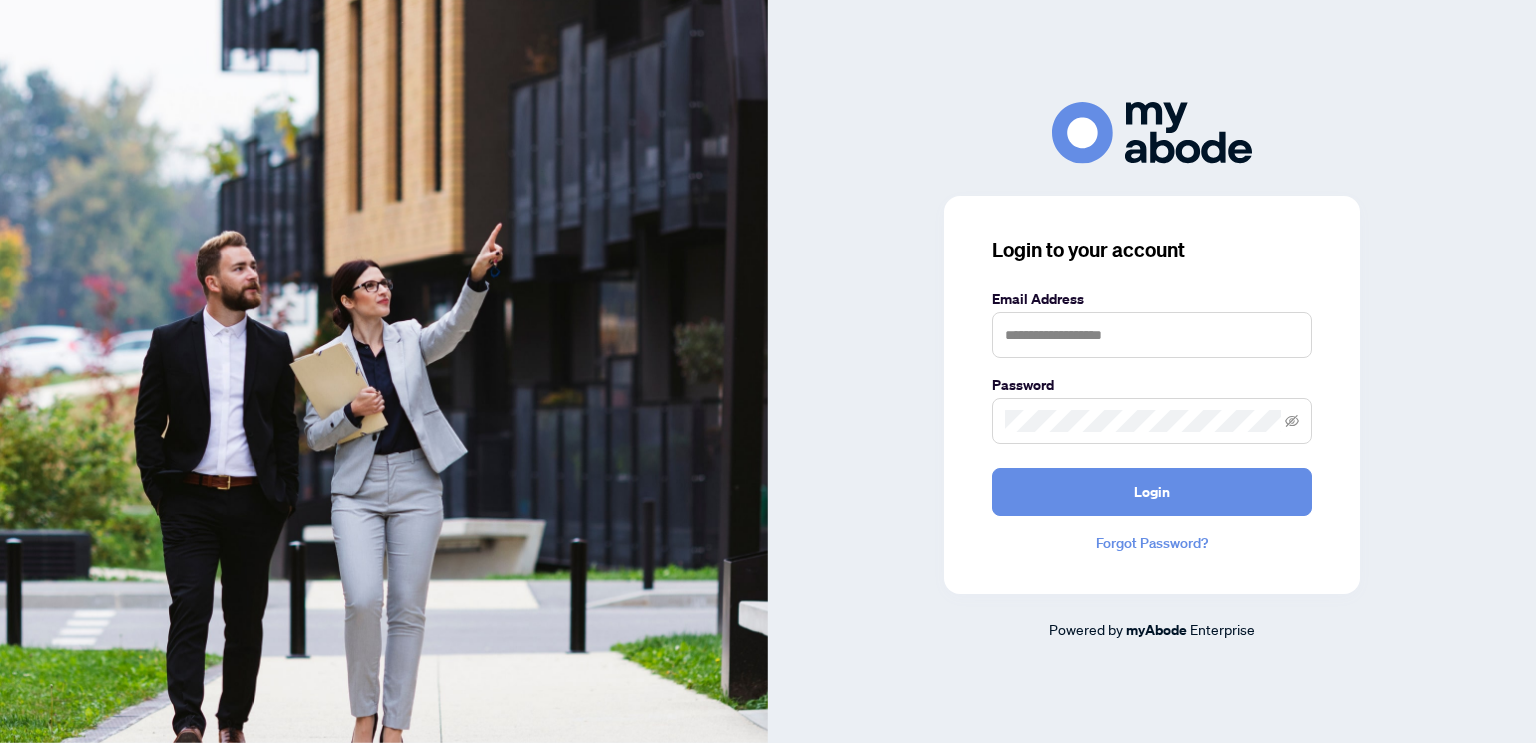scroll, scrollTop: 0, scrollLeft: 0, axis: both 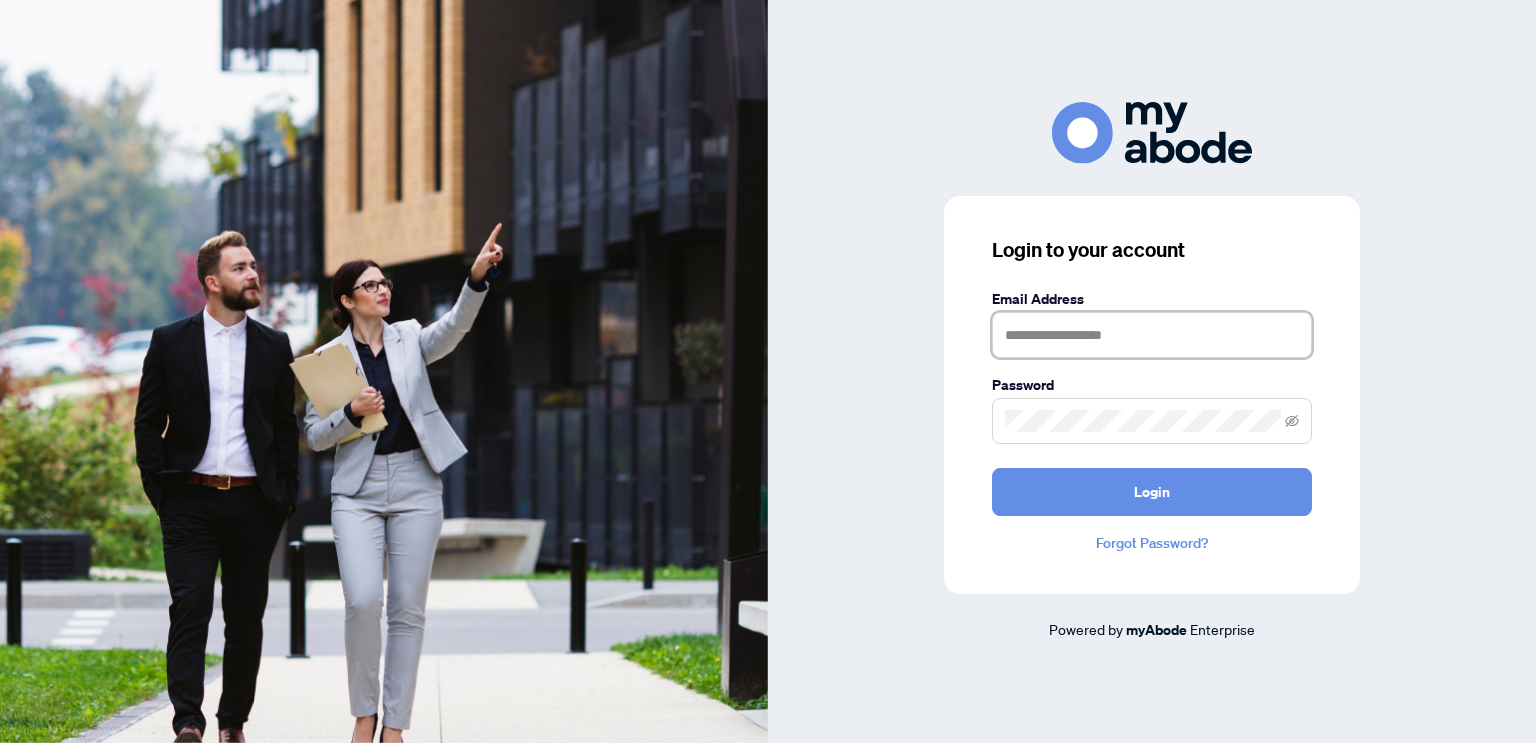click at bounding box center [1152, 335] 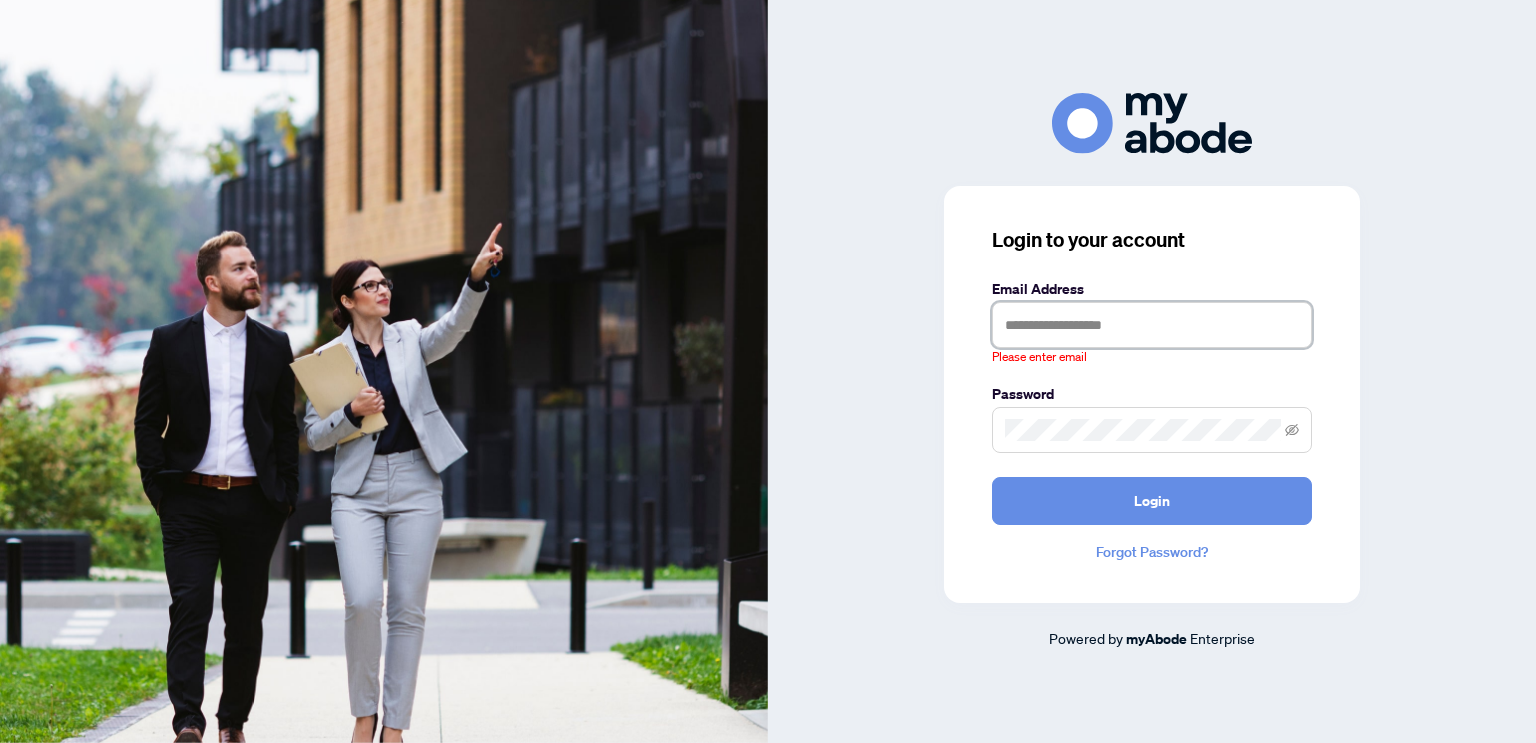 type on "**********" 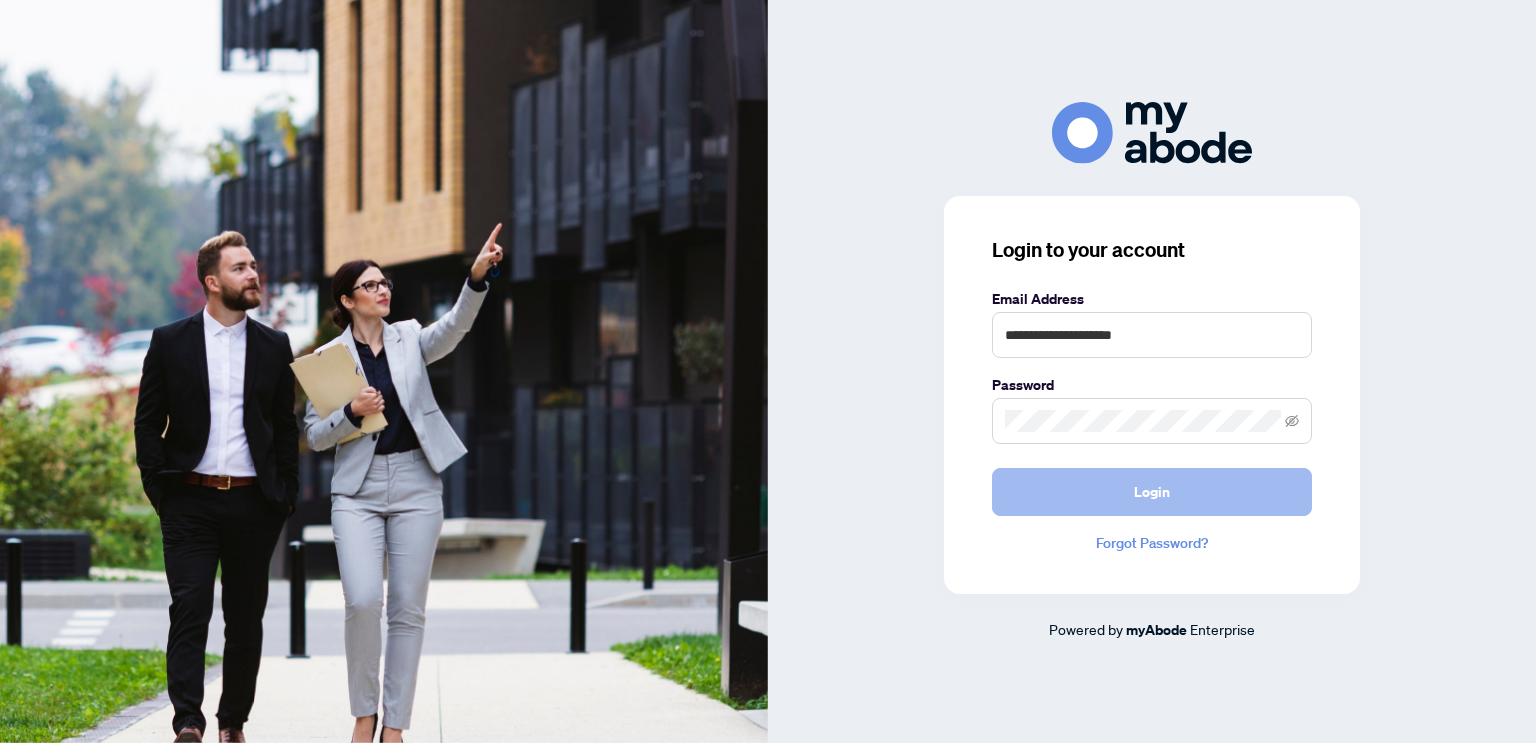 click on "Login" at bounding box center [1152, 492] 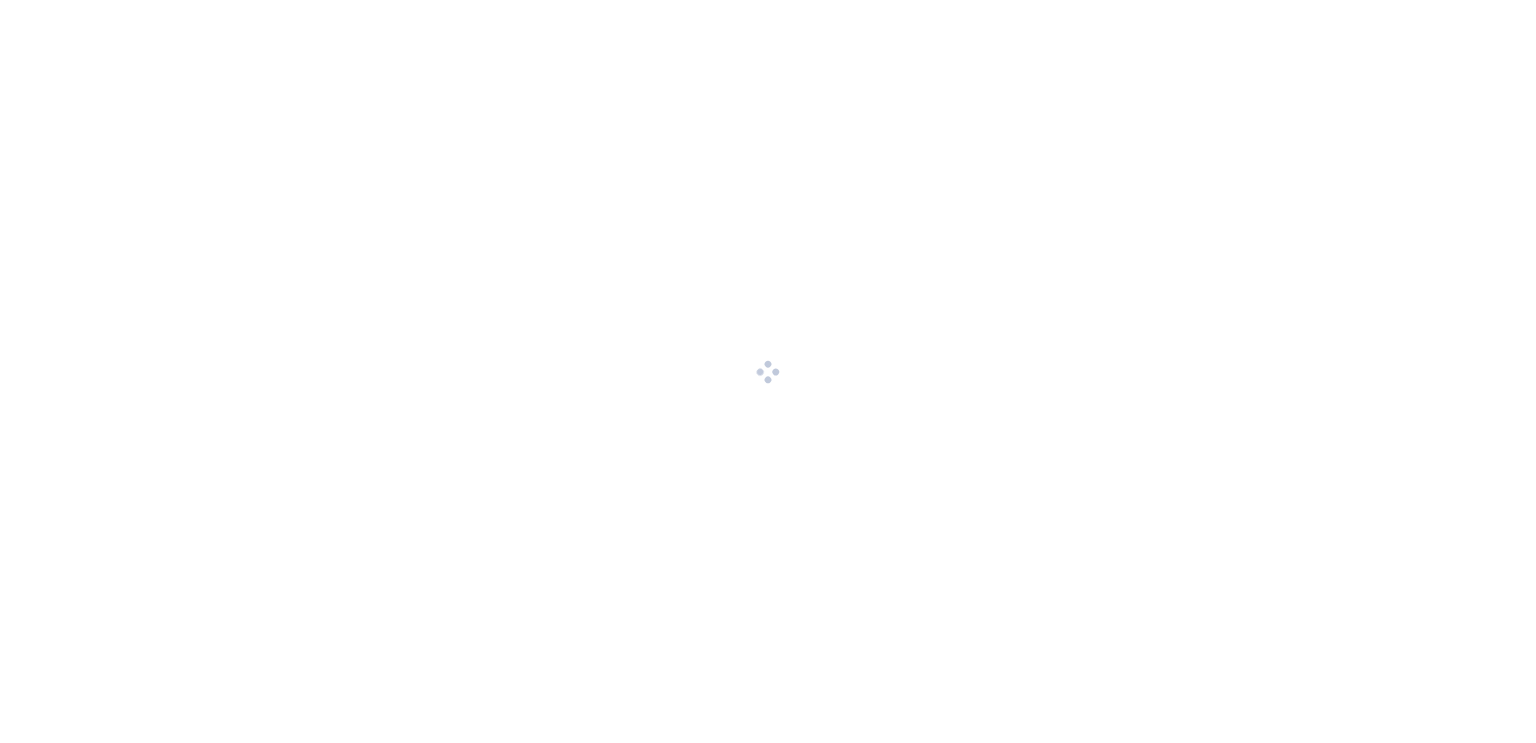 scroll, scrollTop: 0, scrollLeft: 0, axis: both 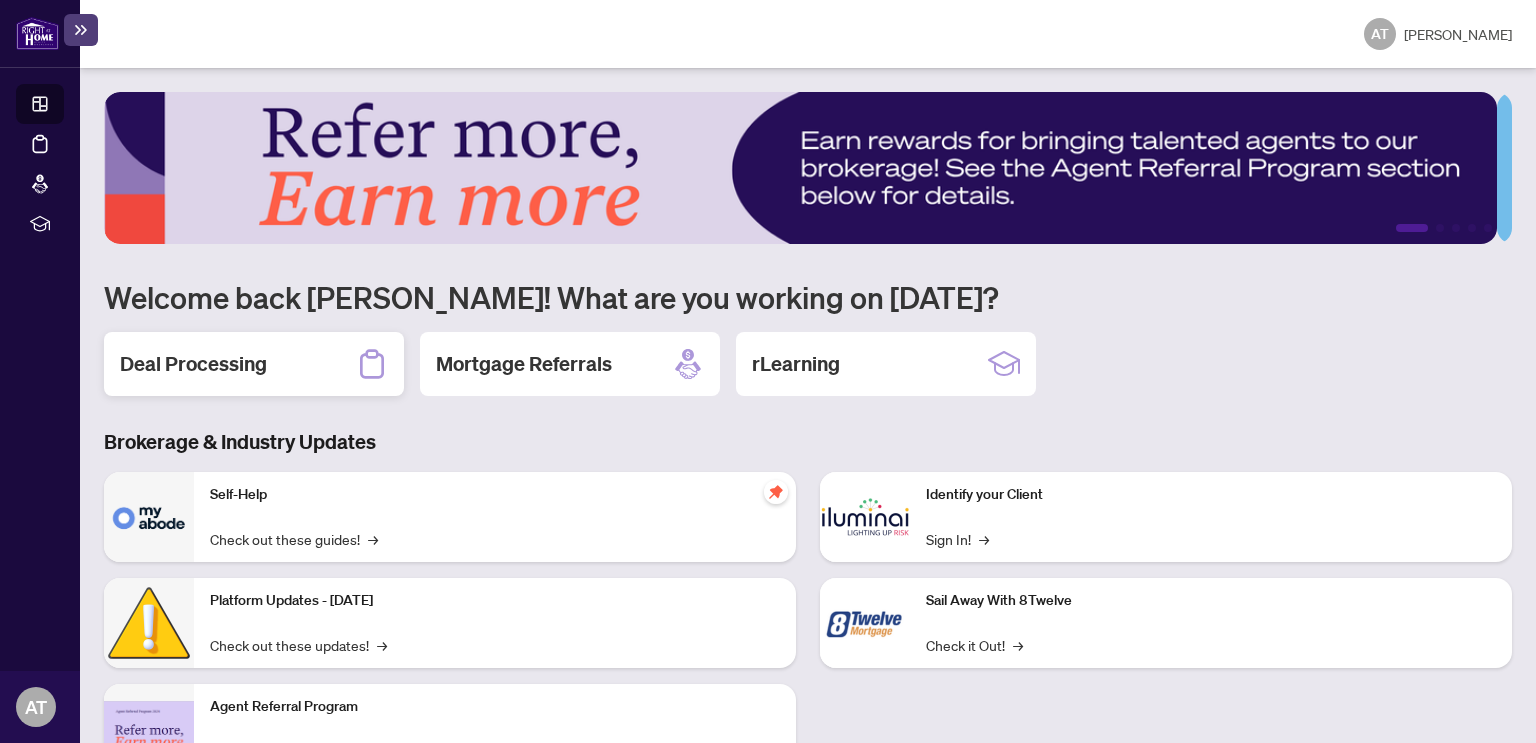 click on "Deal Processing" at bounding box center [254, 364] 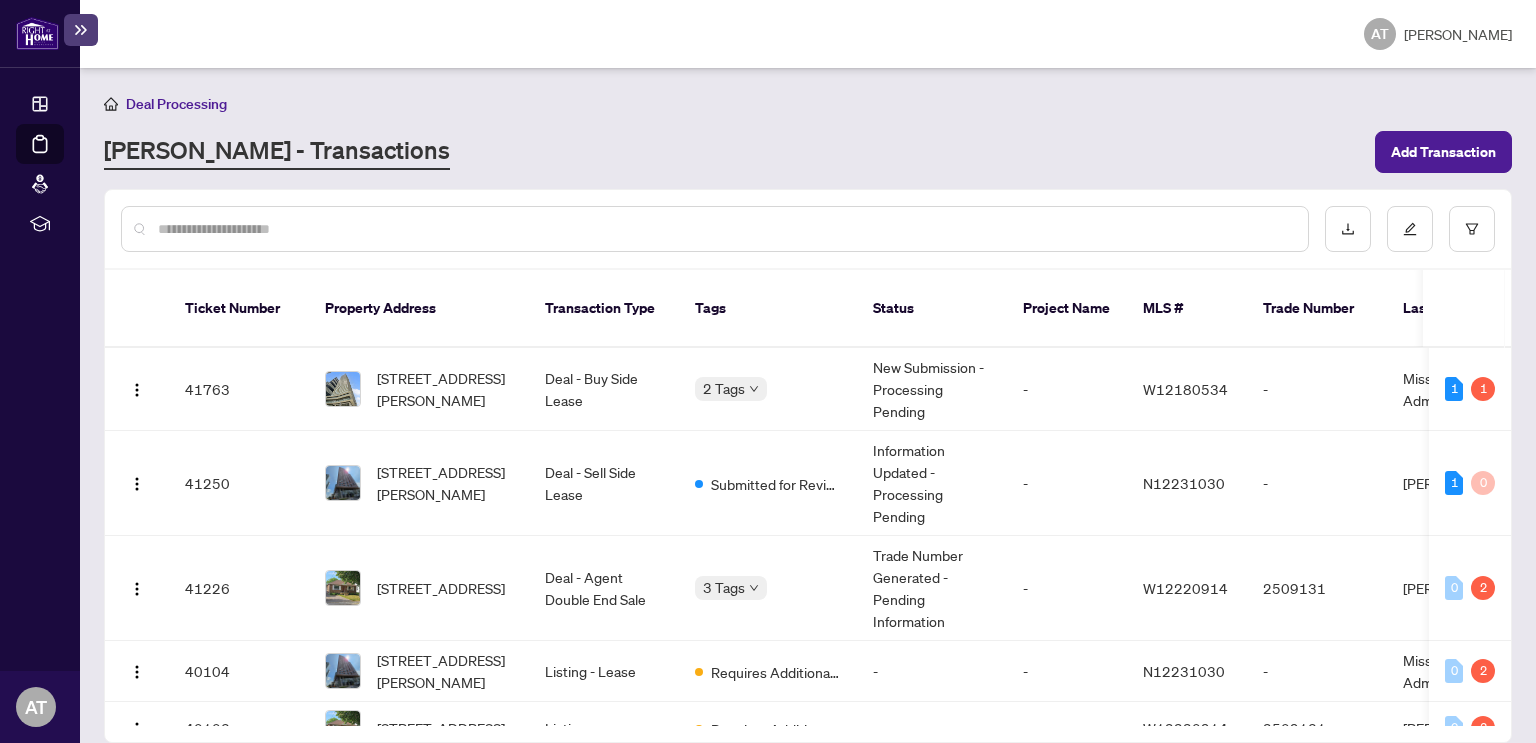 scroll, scrollTop: 0, scrollLeft: 0, axis: both 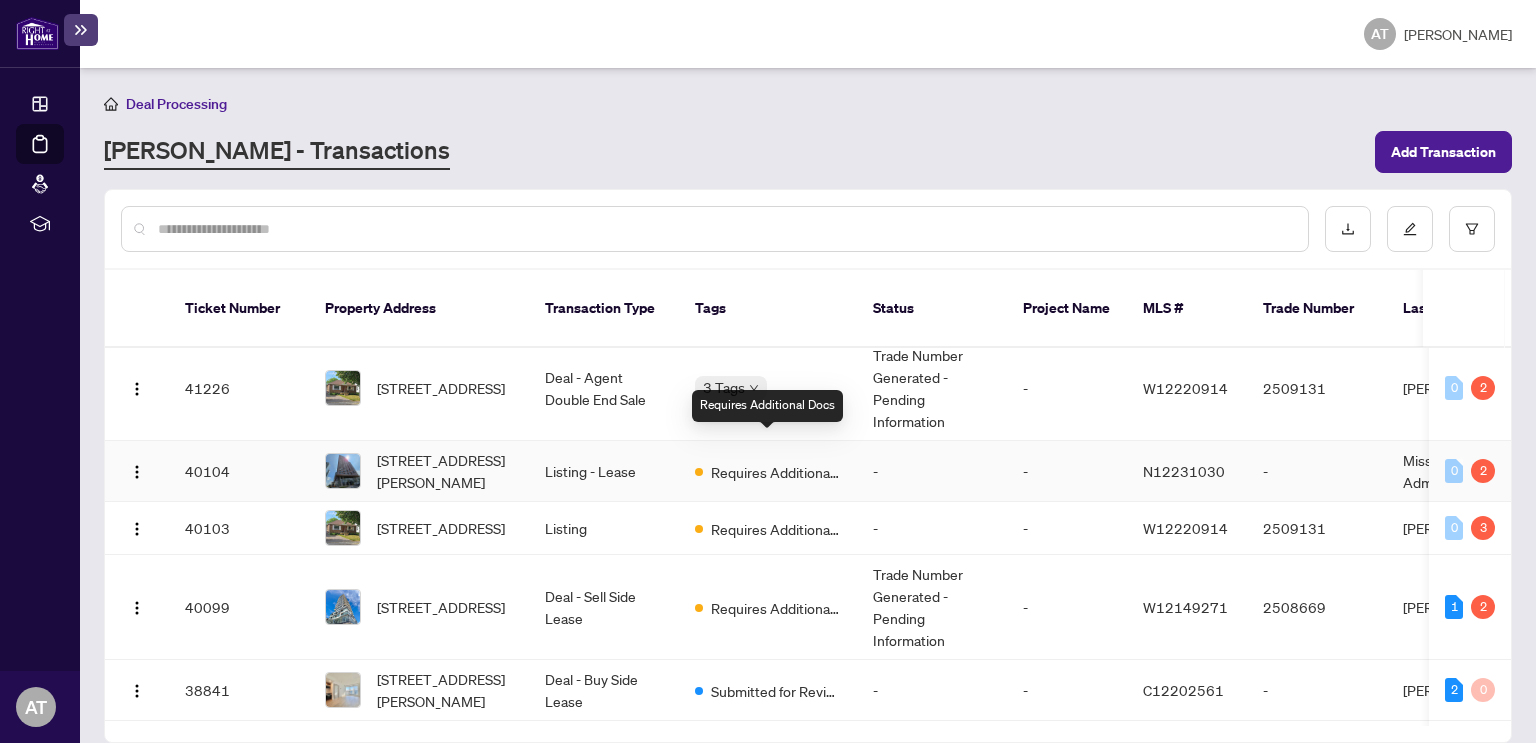 click on "Requires Additional Docs" at bounding box center (776, 472) 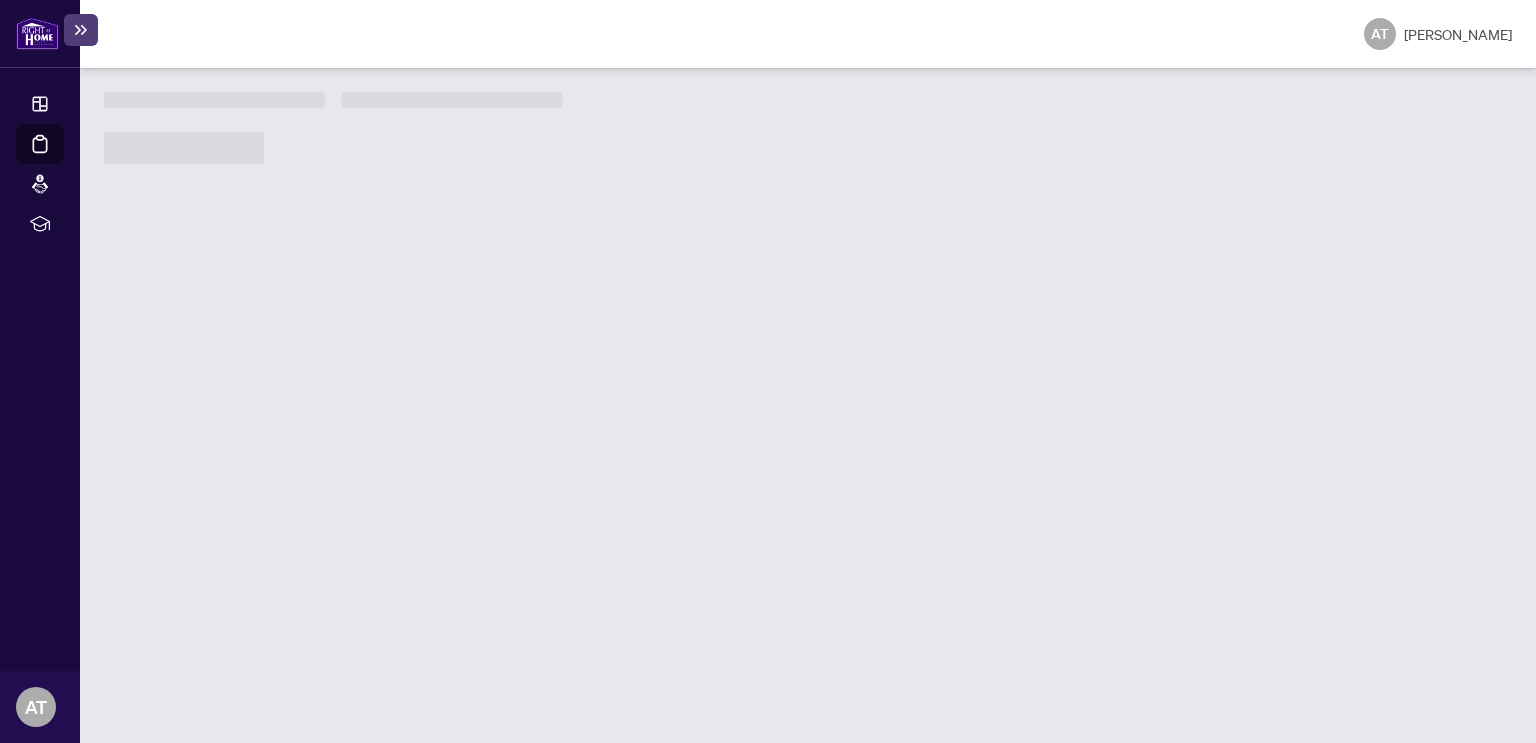 scroll, scrollTop: 0, scrollLeft: 0, axis: both 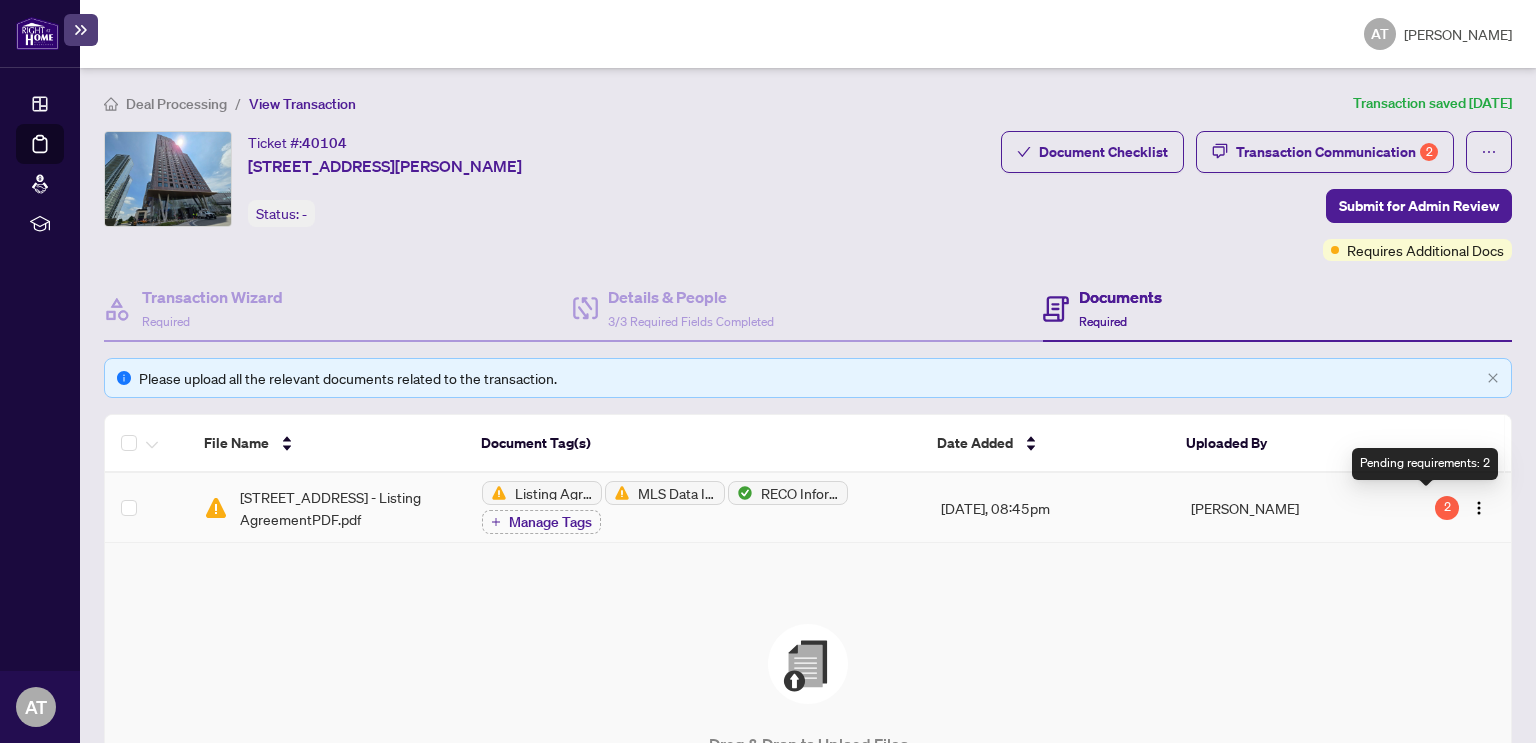click on "2" at bounding box center [1447, 508] 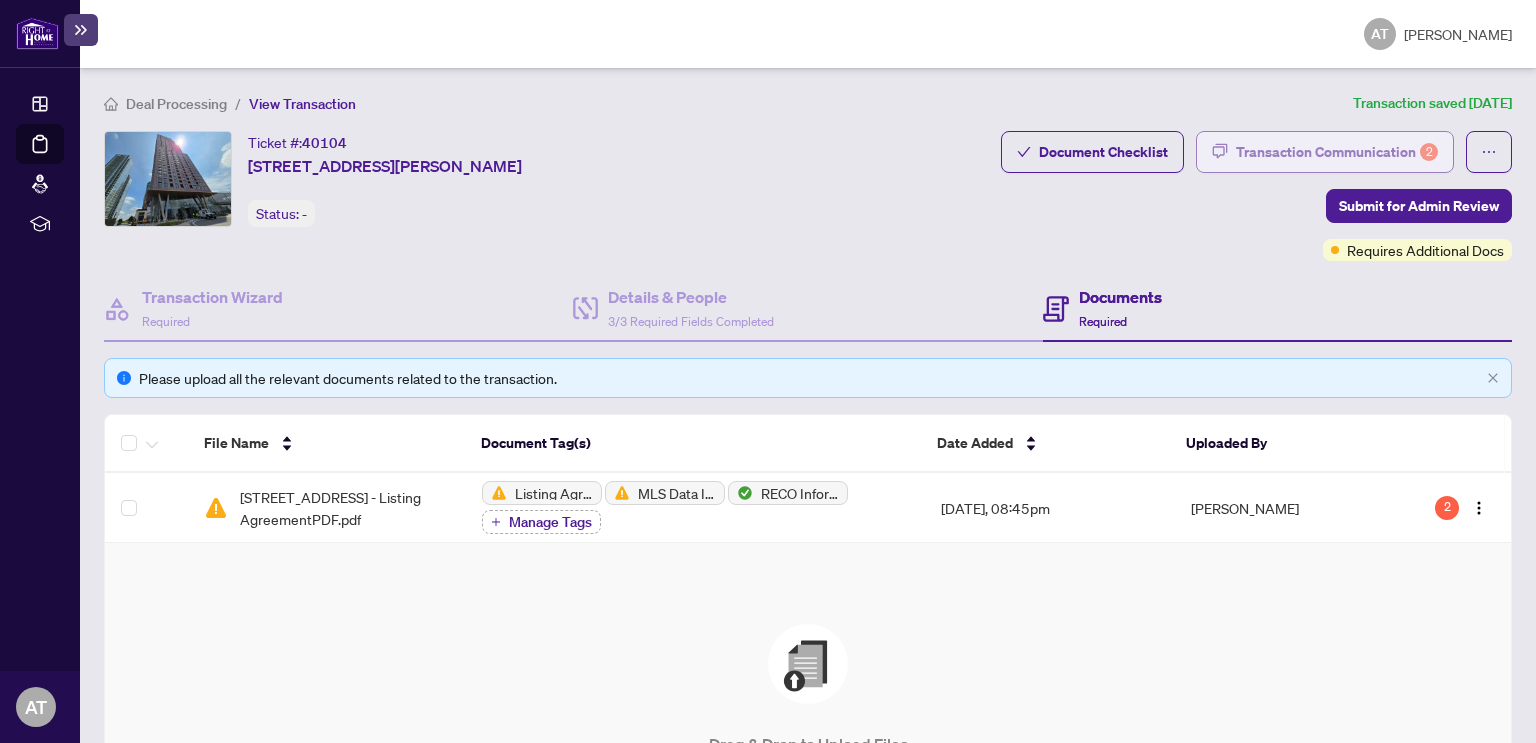 click on "Transaction Communication 2" at bounding box center [1337, 152] 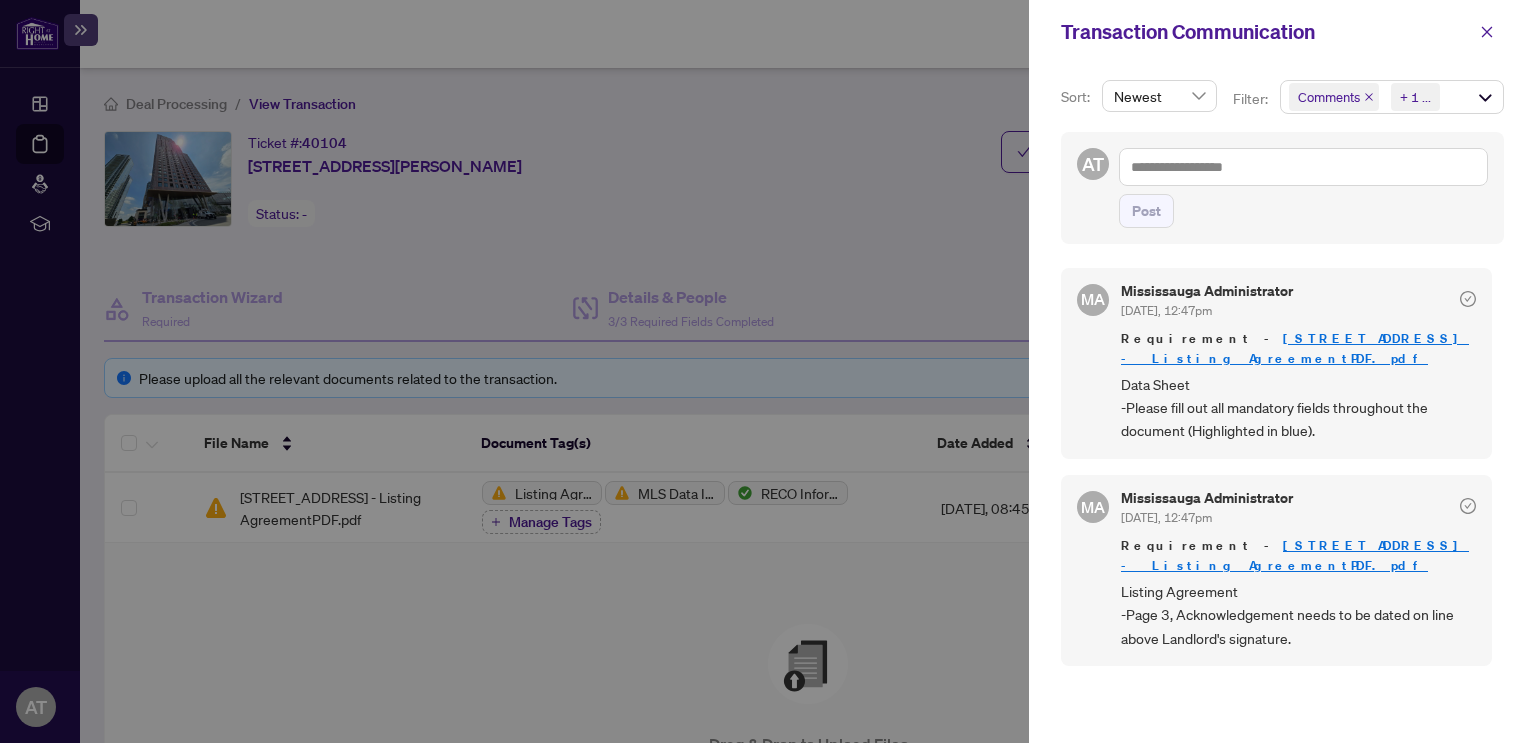 click at bounding box center [768, 371] 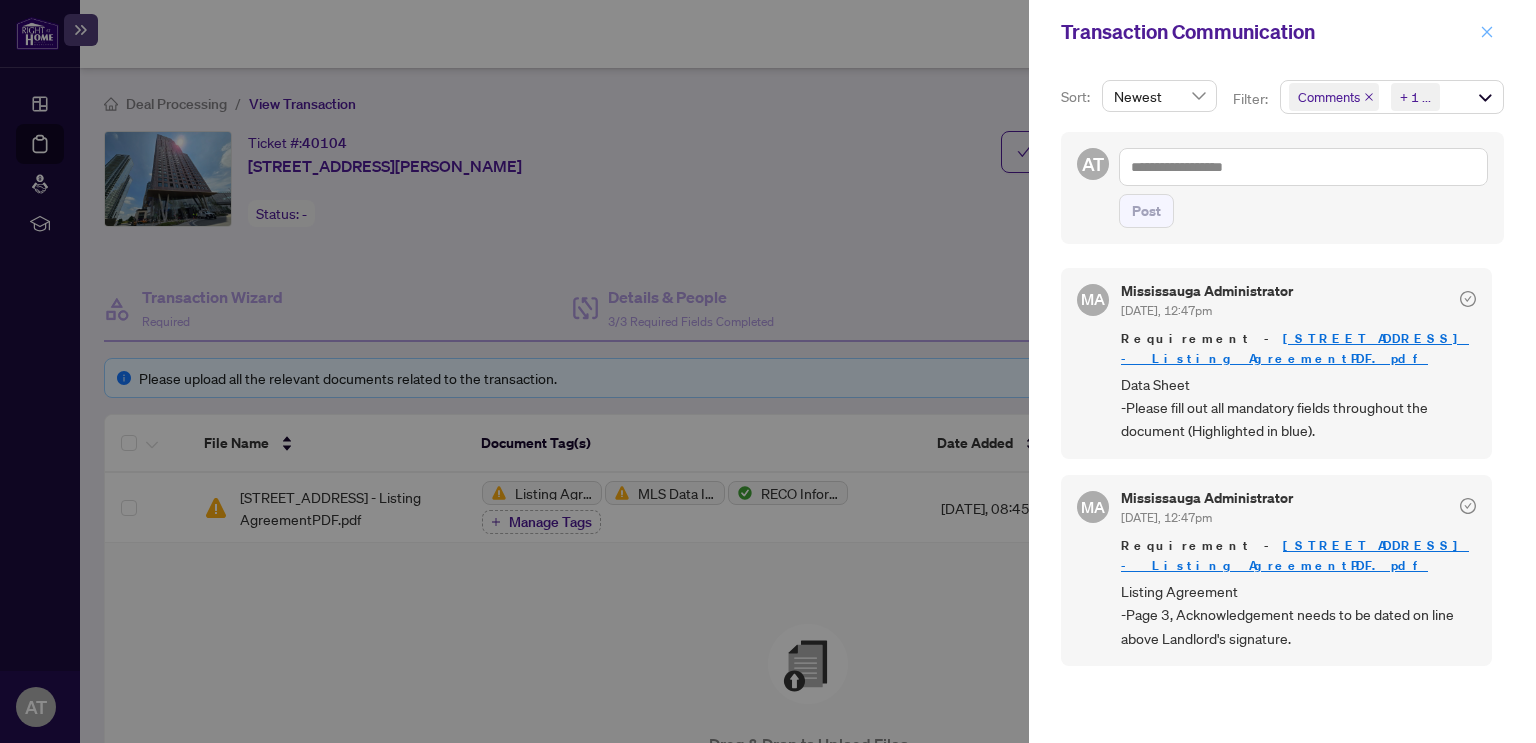 click 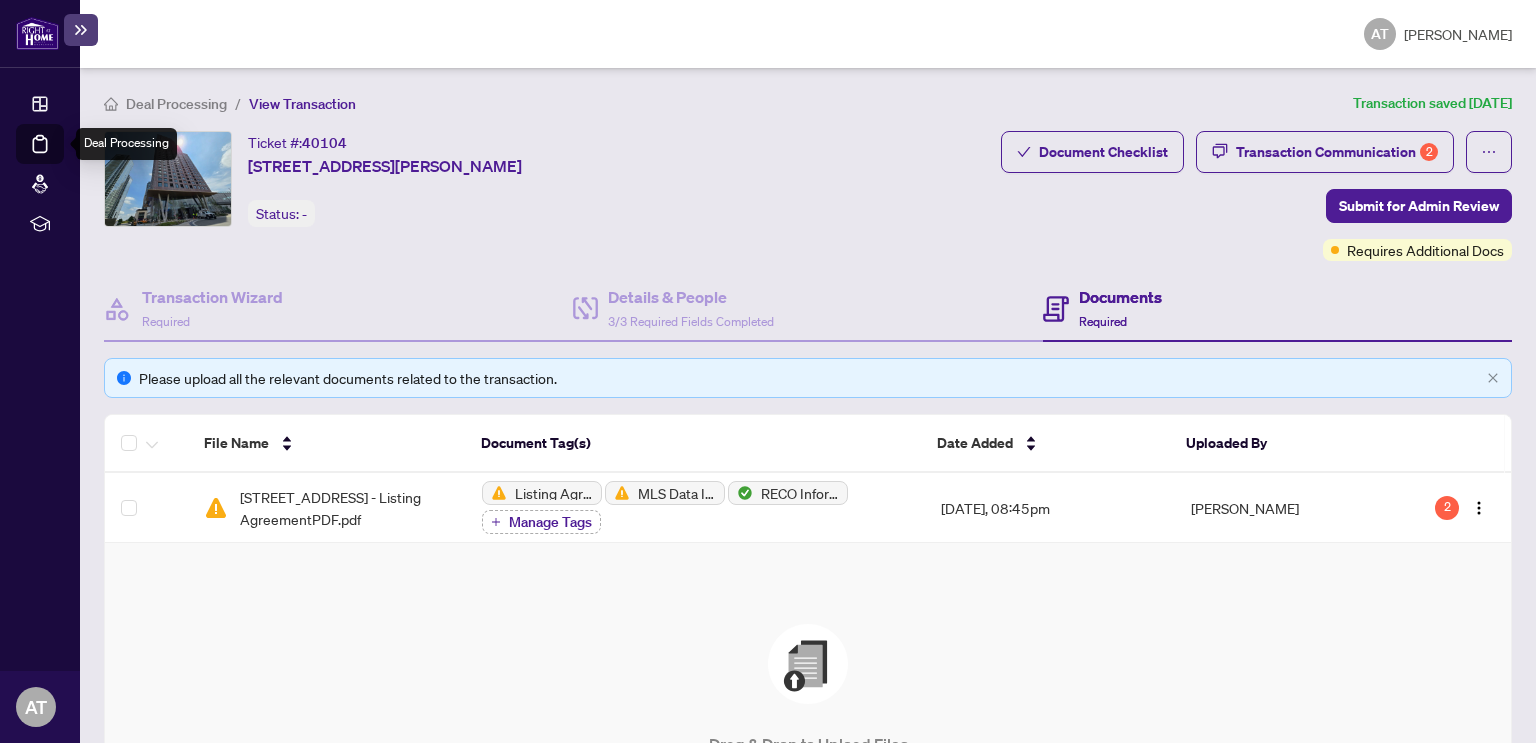 click on "Deal Processing" at bounding box center [63, 158] 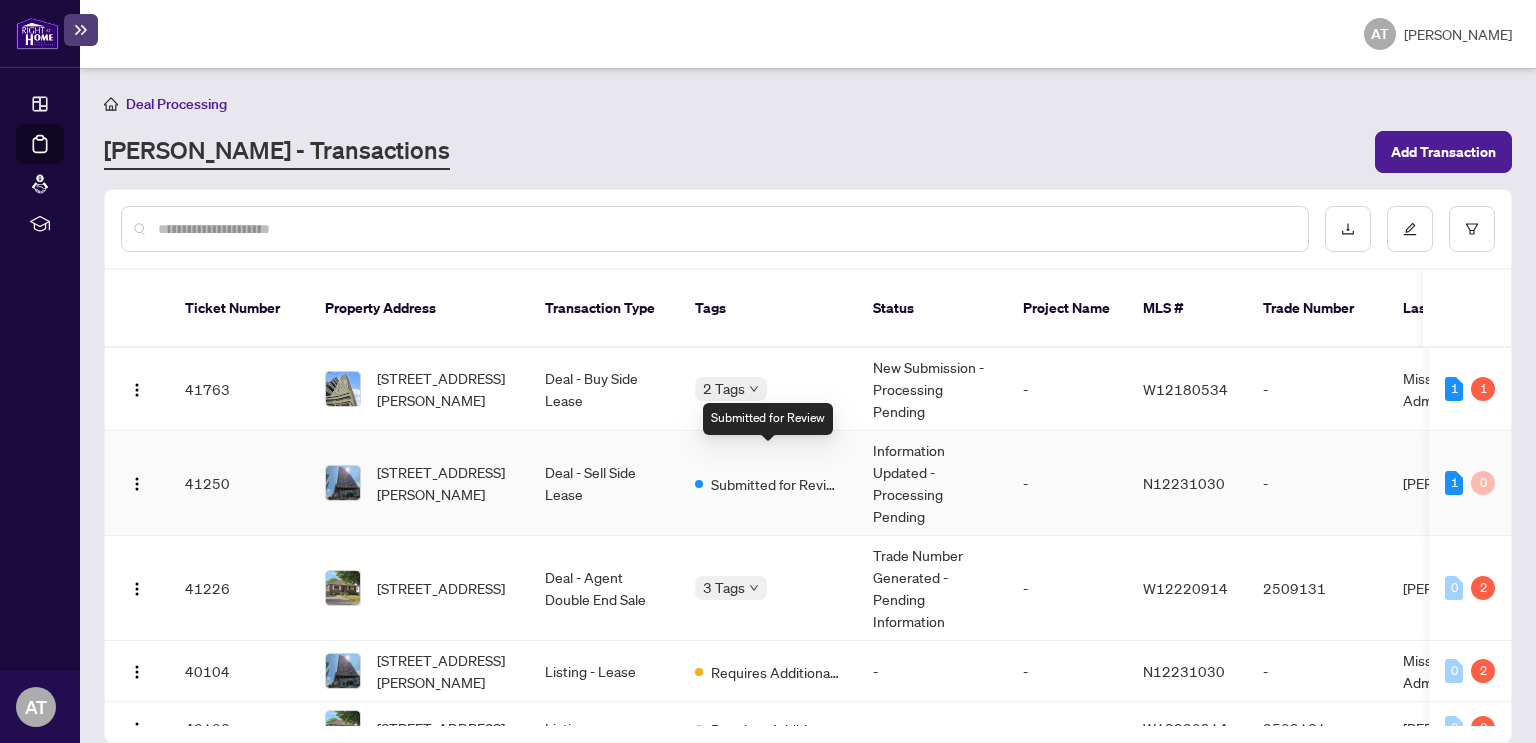 click on "Submitted for Review" at bounding box center [776, 484] 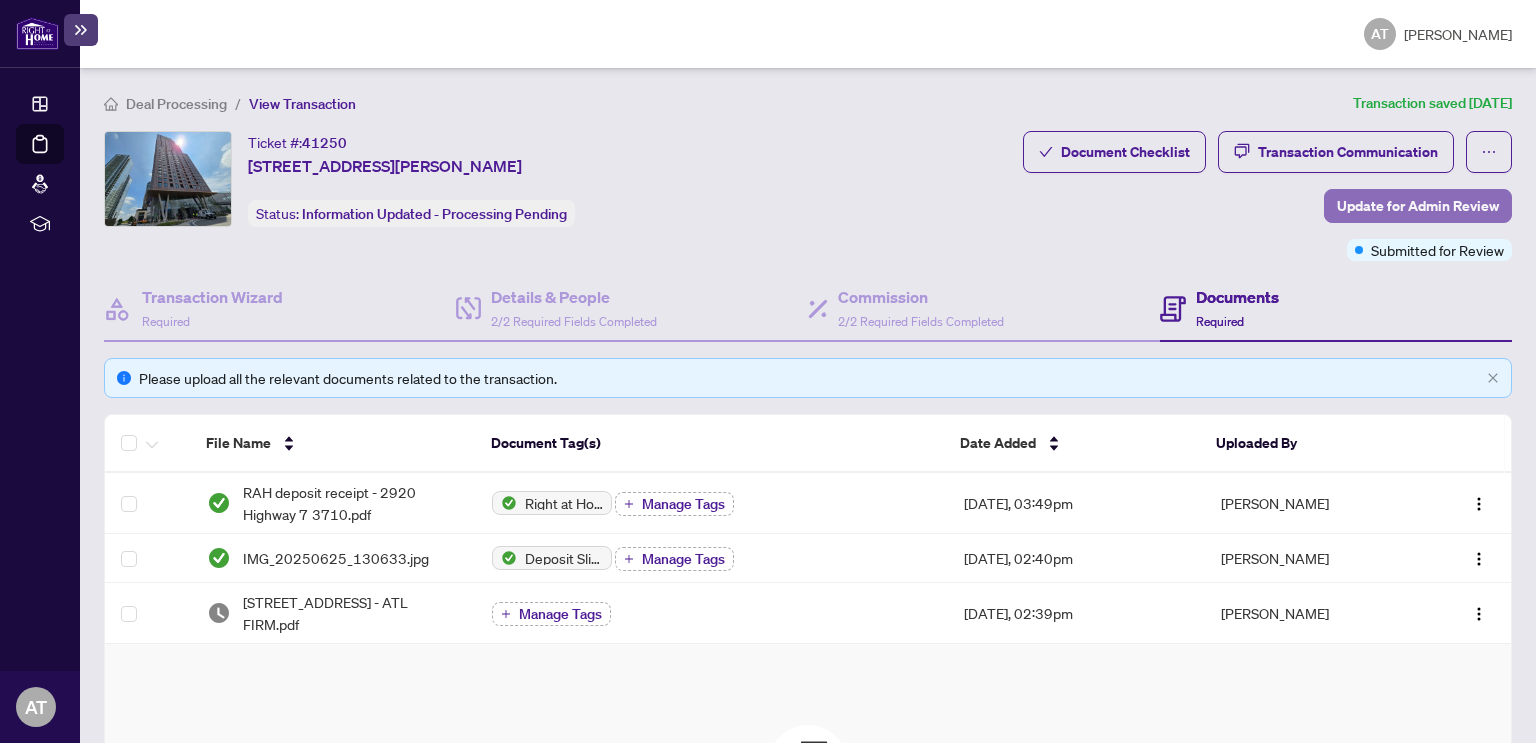 click on "Update for Admin Review" at bounding box center (1418, 206) 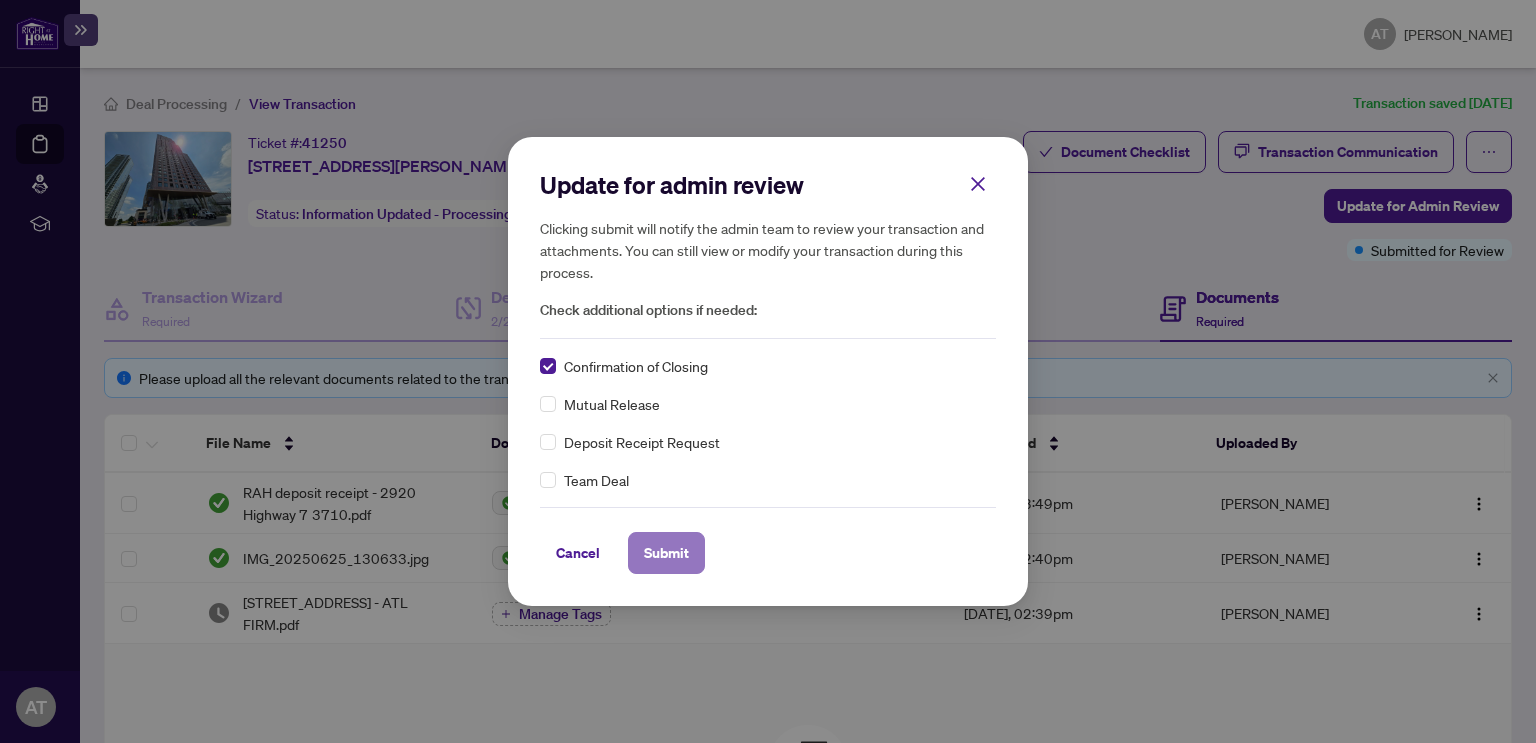 click on "Submit" at bounding box center [666, 553] 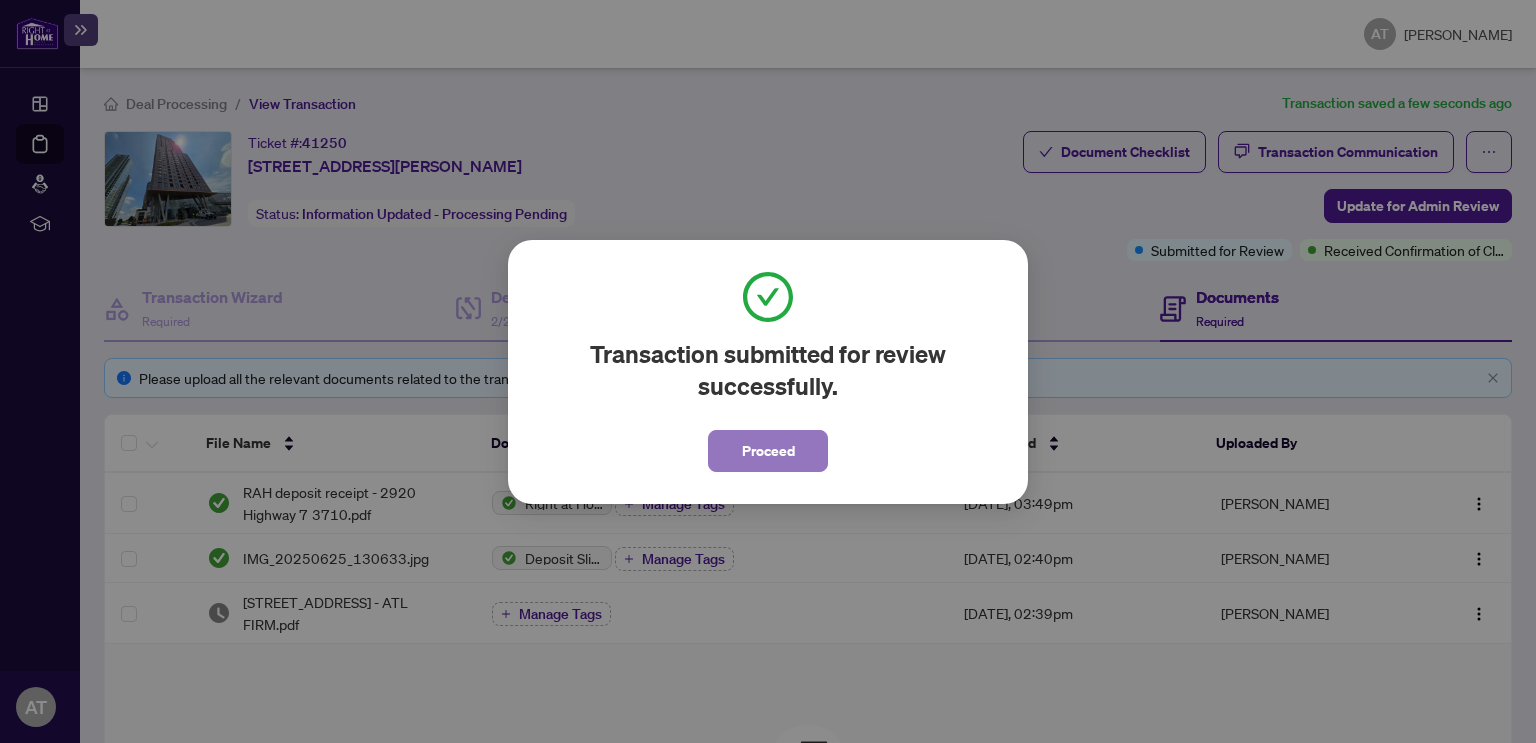 click on "Proceed" at bounding box center (768, 451) 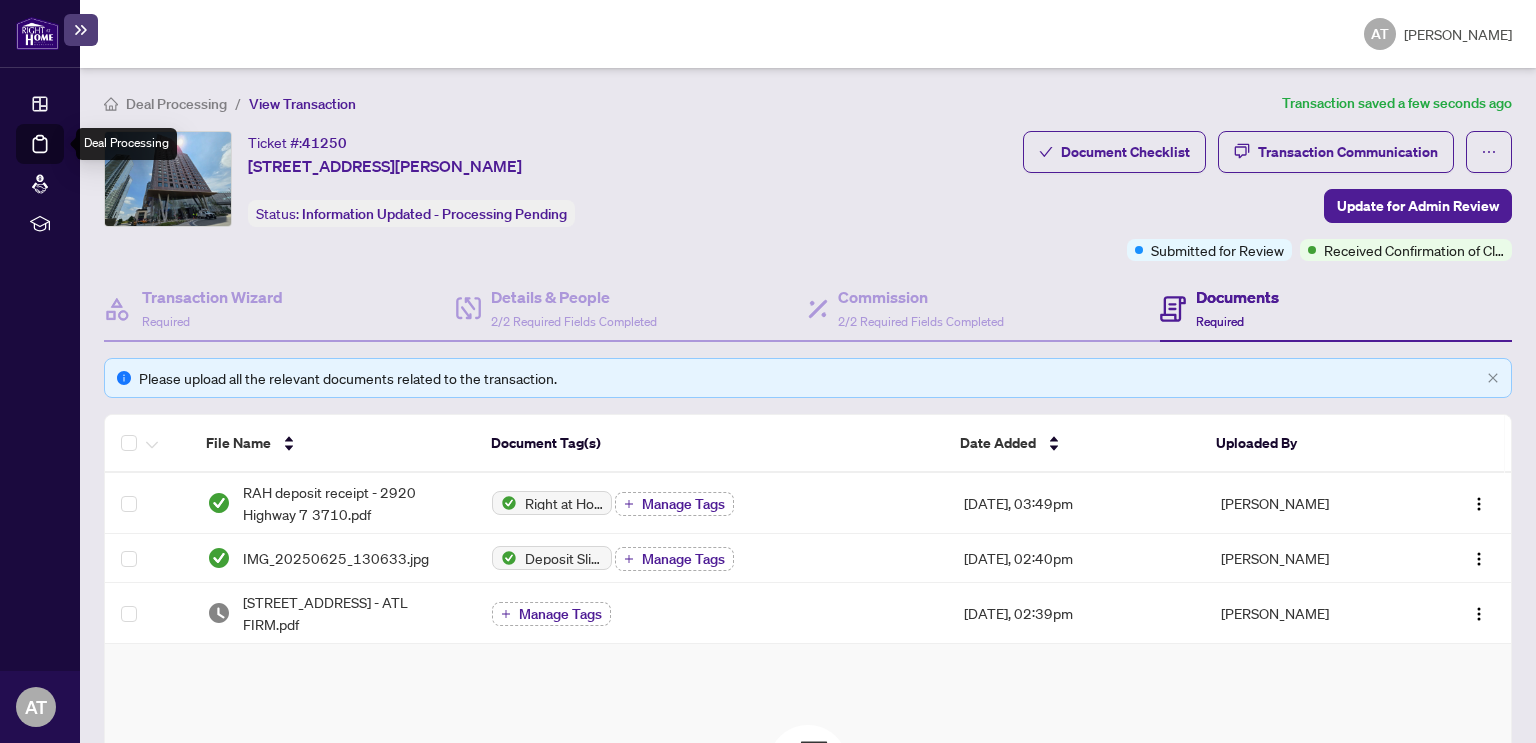 click on "Deal Processing" at bounding box center (63, 158) 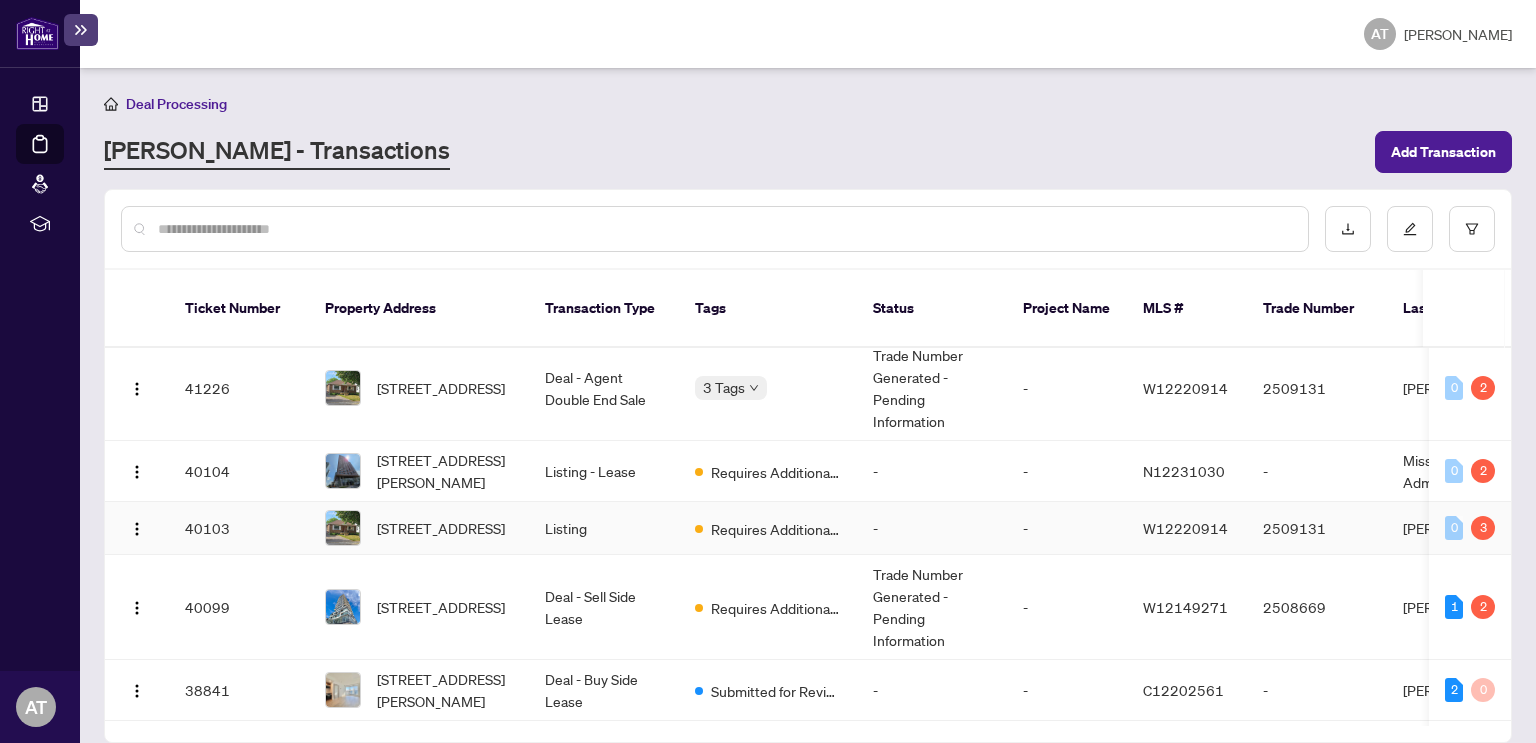 scroll, scrollTop: 300, scrollLeft: 0, axis: vertical 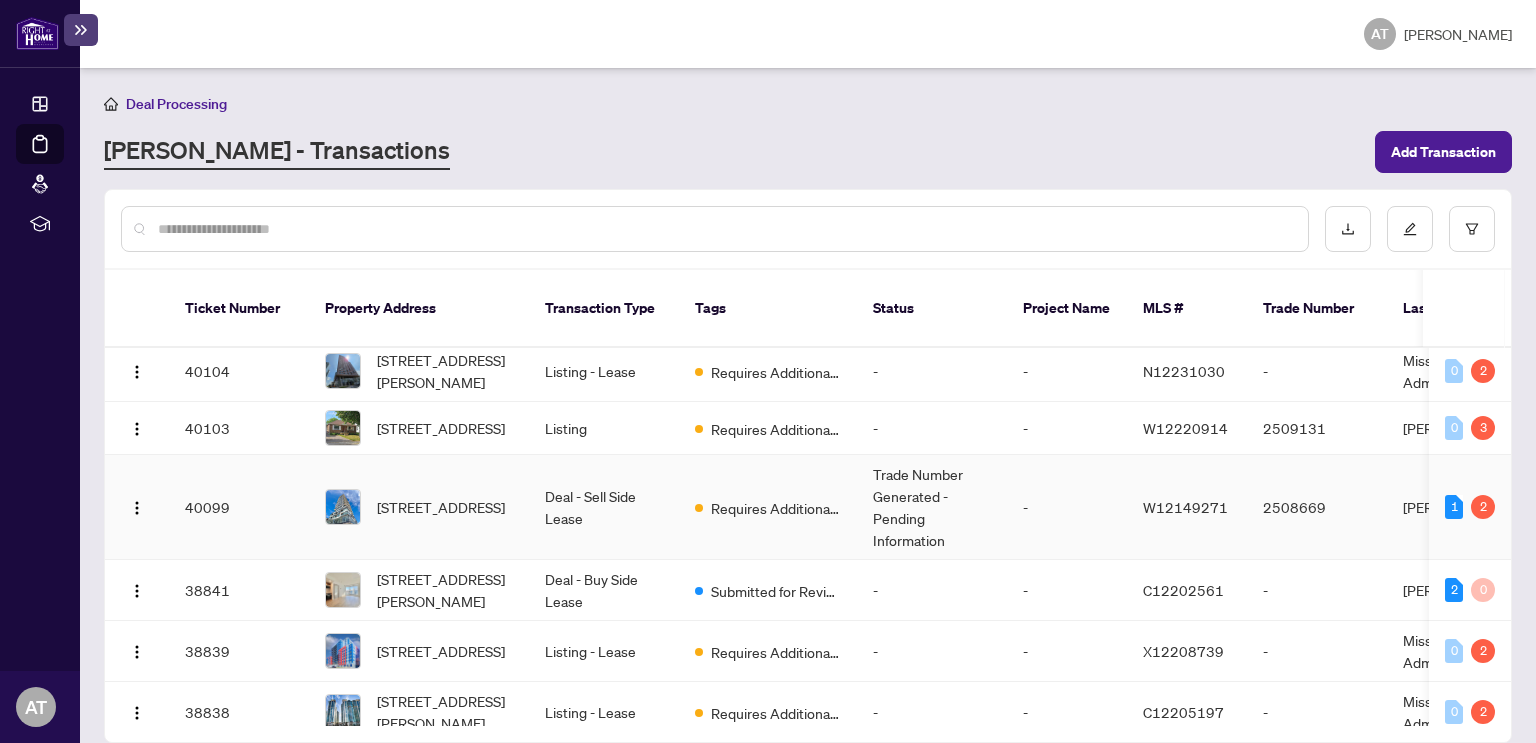 click on "Deal - Sell Side Lease" at bounding box center [604, 507] 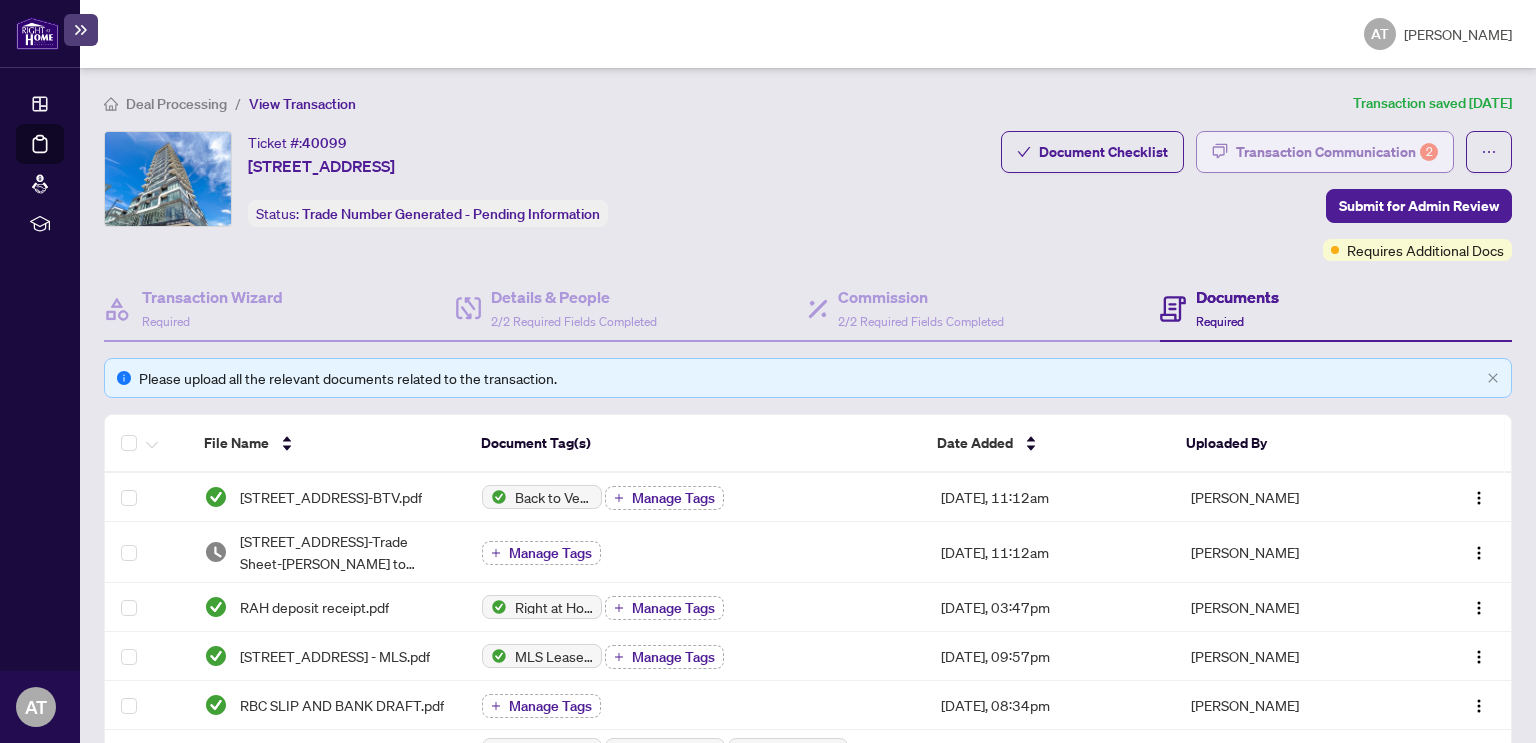 click on "Transaction Communication 2" at bounding box center [1337, 152] 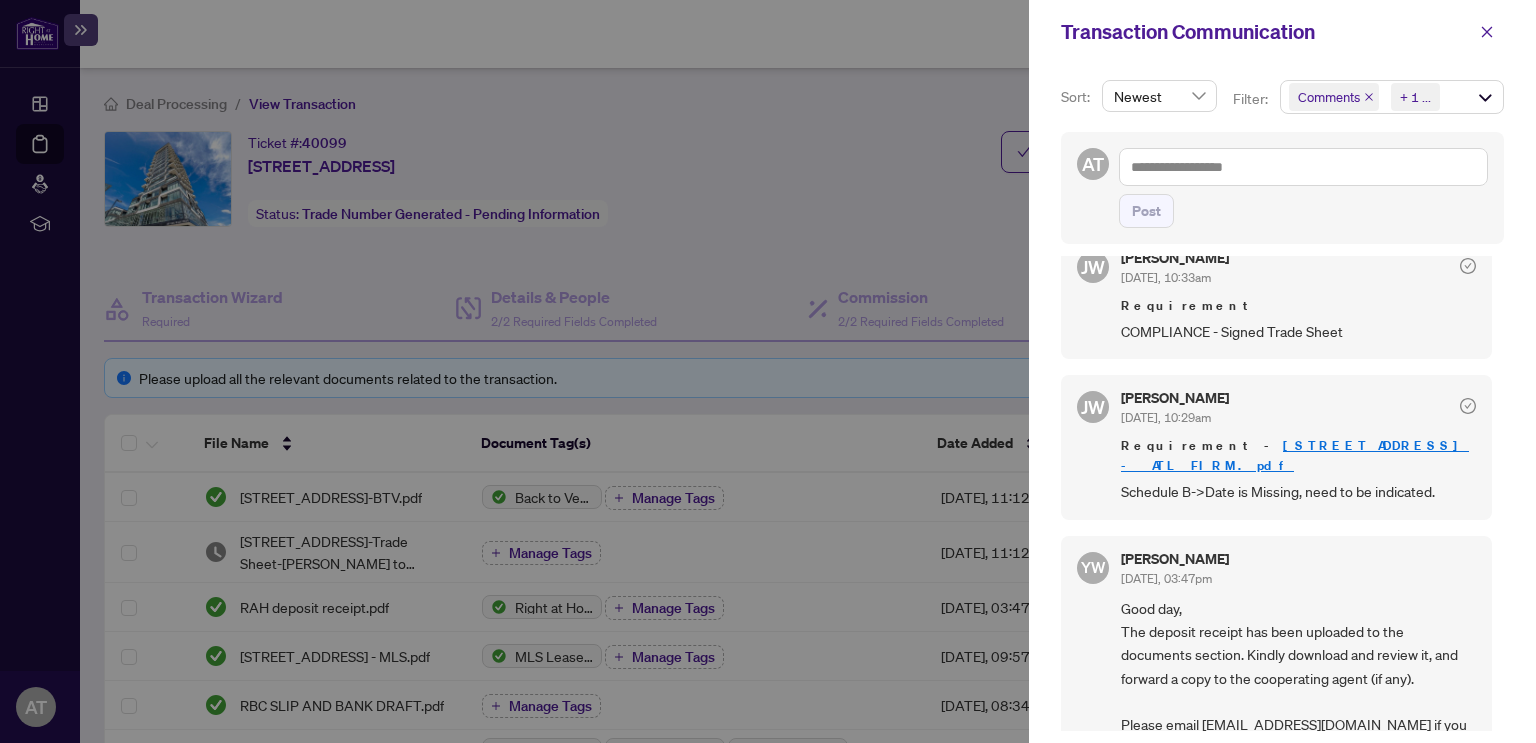 scroll, scrollTop: 600, scrollLeft: 0, axis: vertical 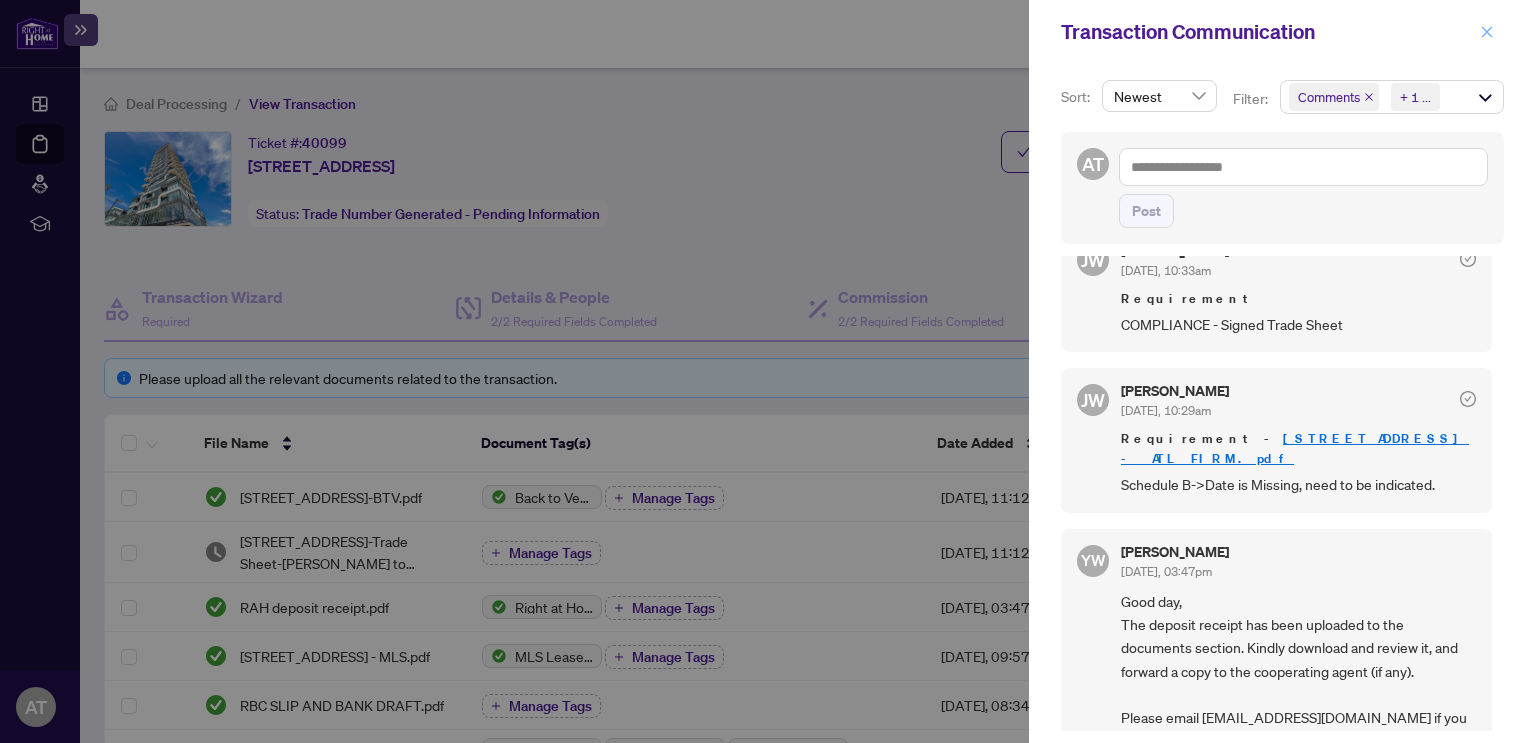 click 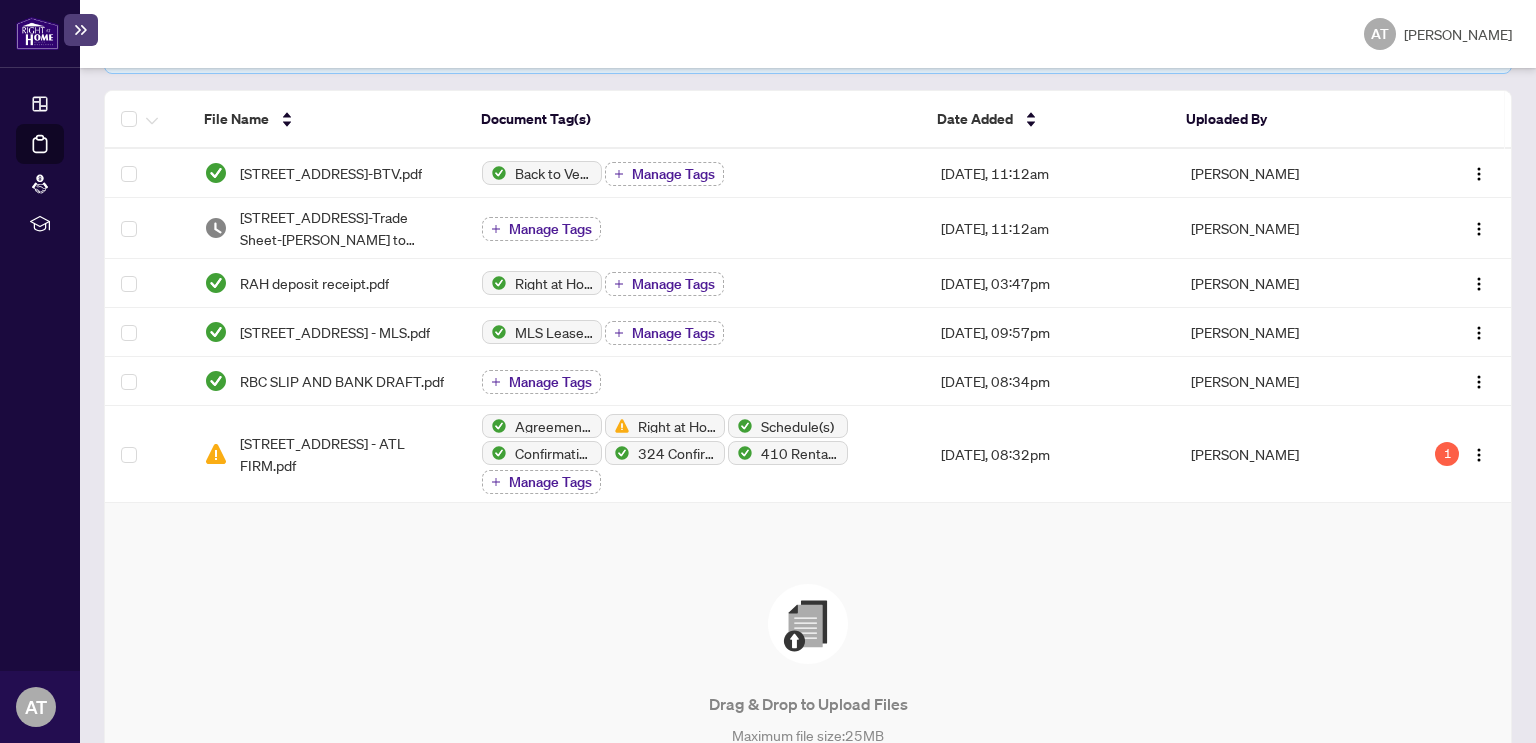scroll, scrollTop: 224, scrollLeft: 0, axis: vertical 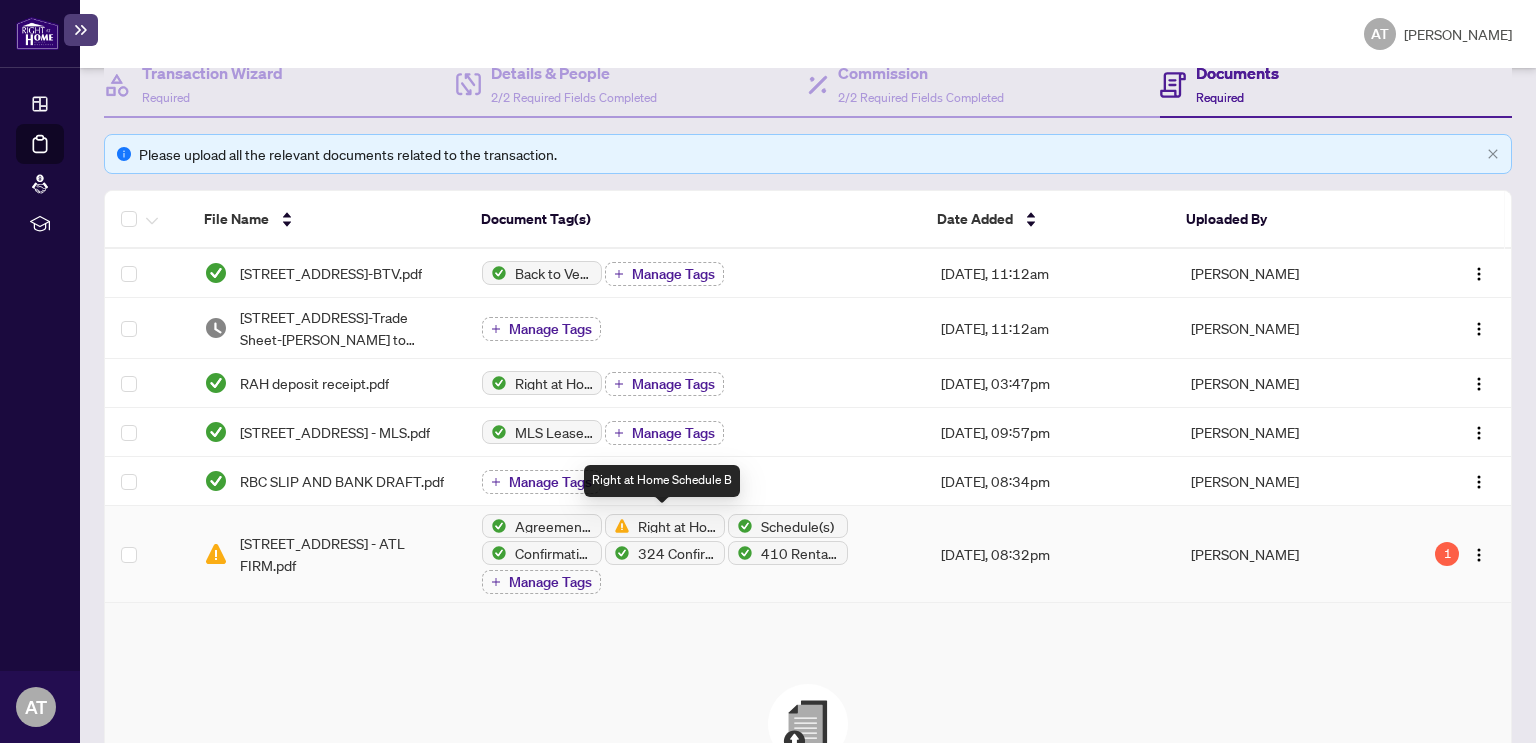 click on "Right at Home Schedule B" at bounding box center (677, 526) 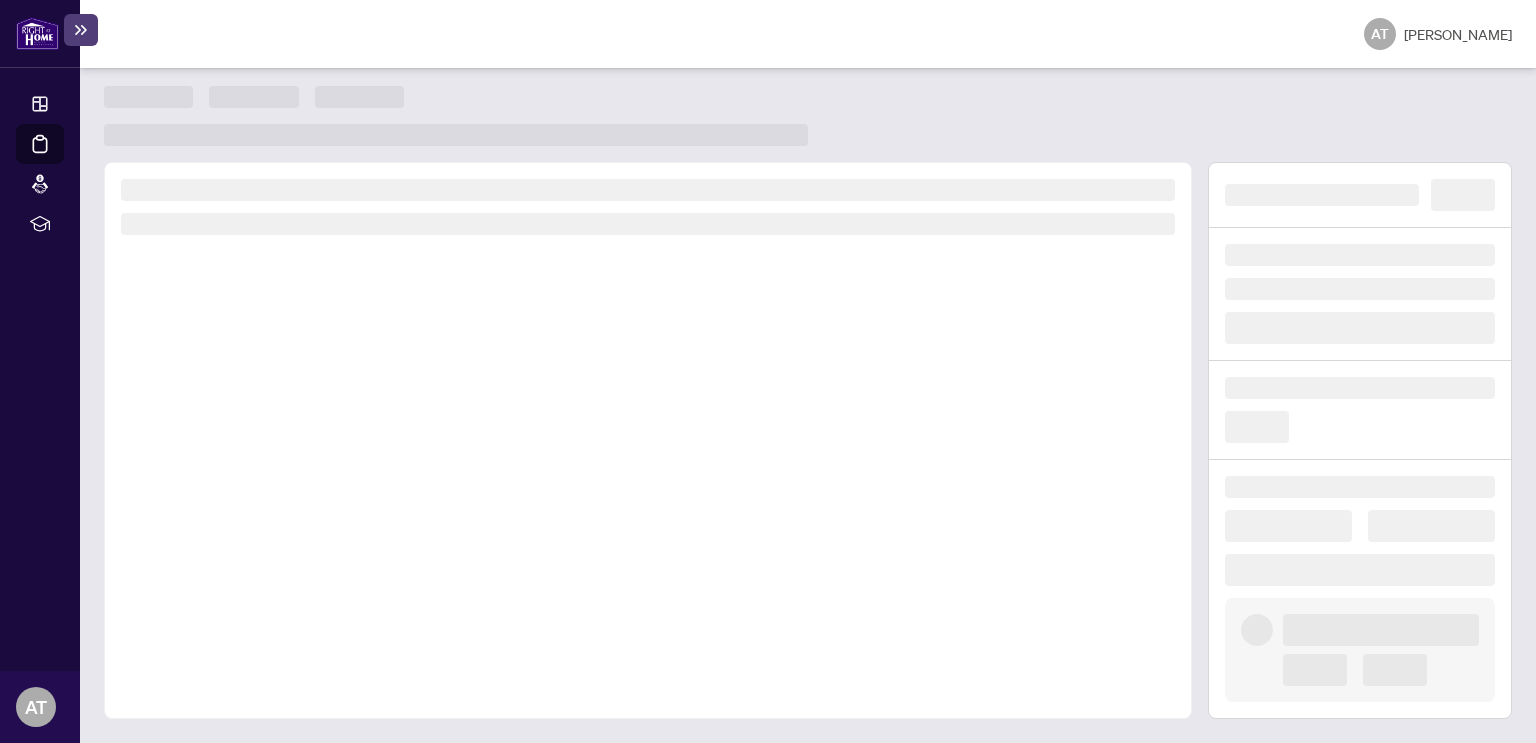scroll, scrollTop: 4, scrollLeft: 0, axis: vertical 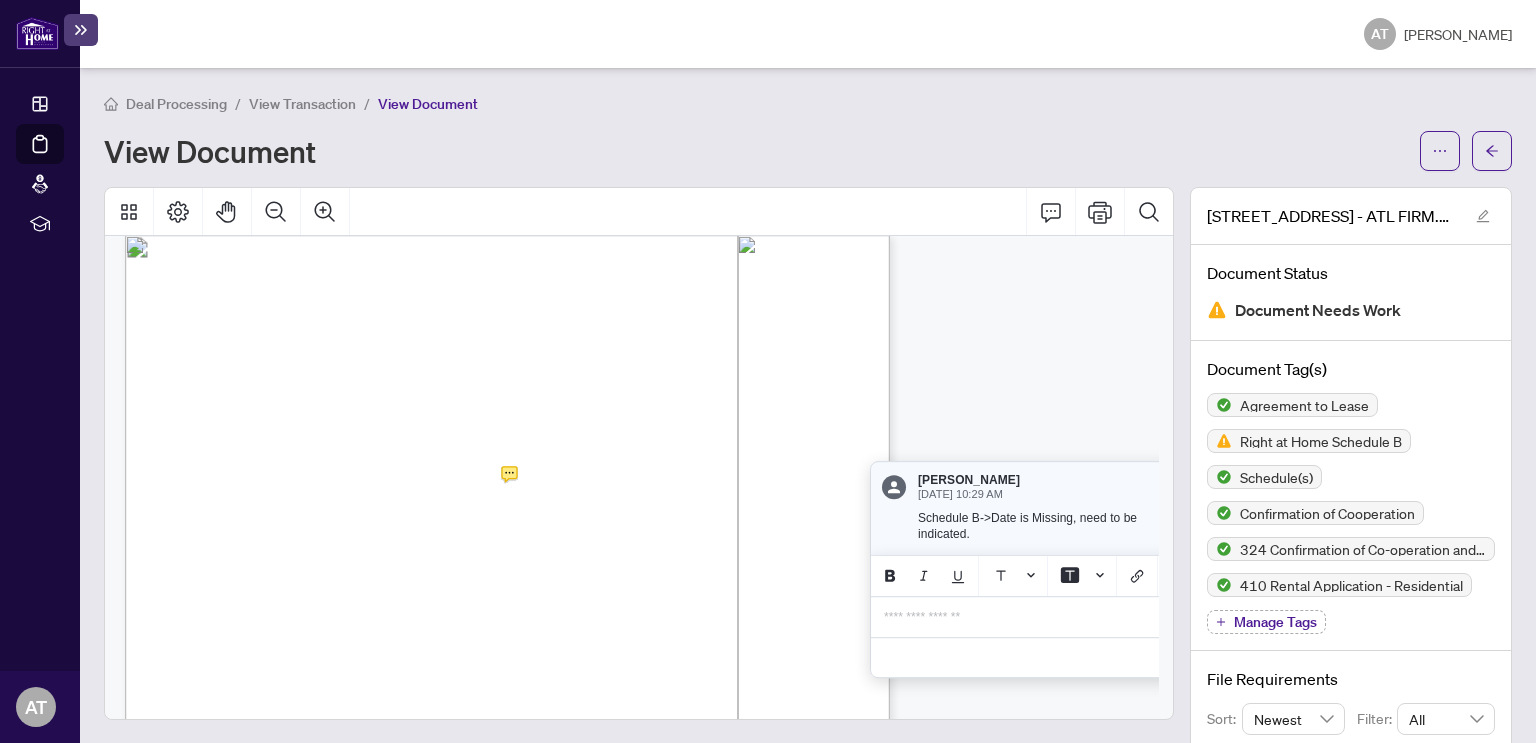 click on "**********" at bounding box center [1070, -2569] 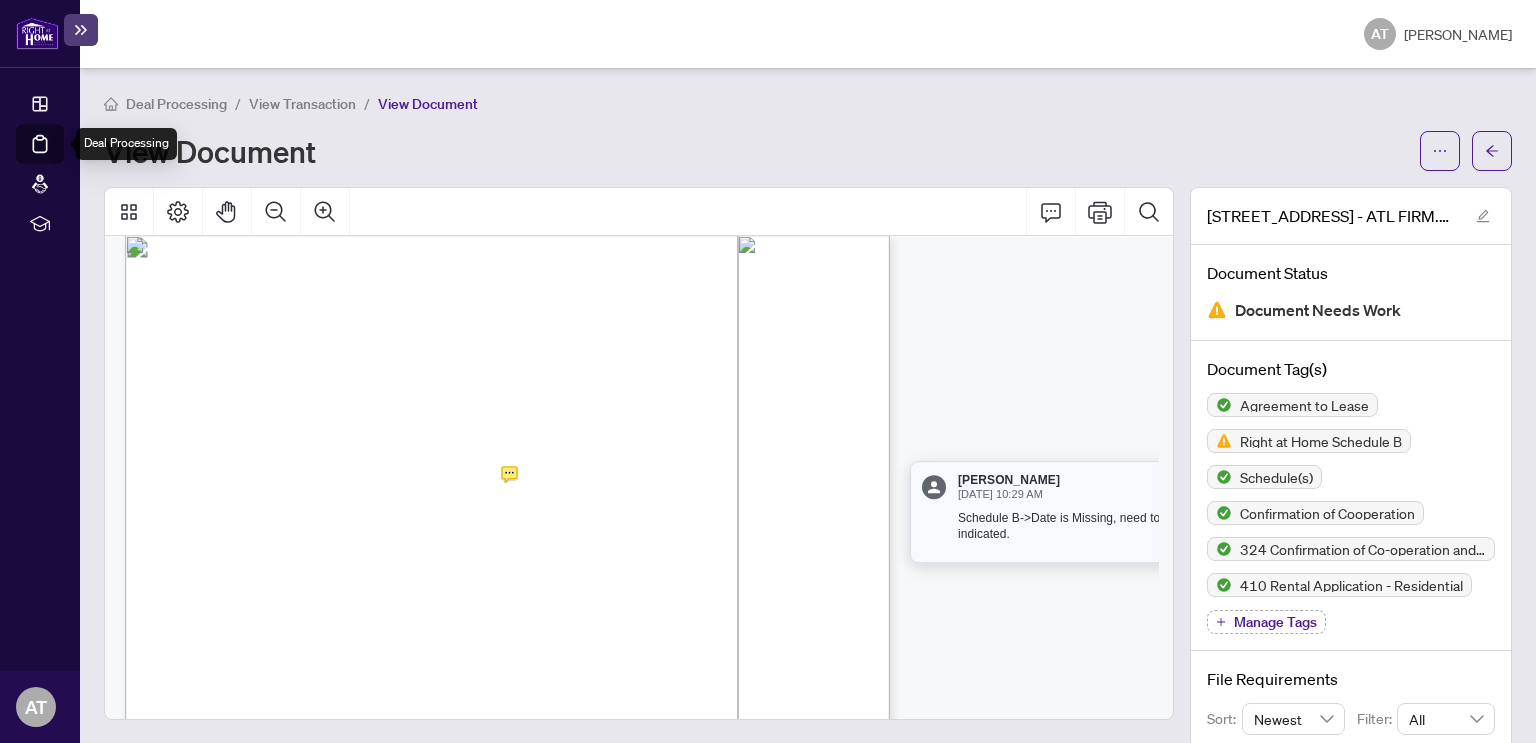 click on "Deal Processing" at bounding box center [63, 158] 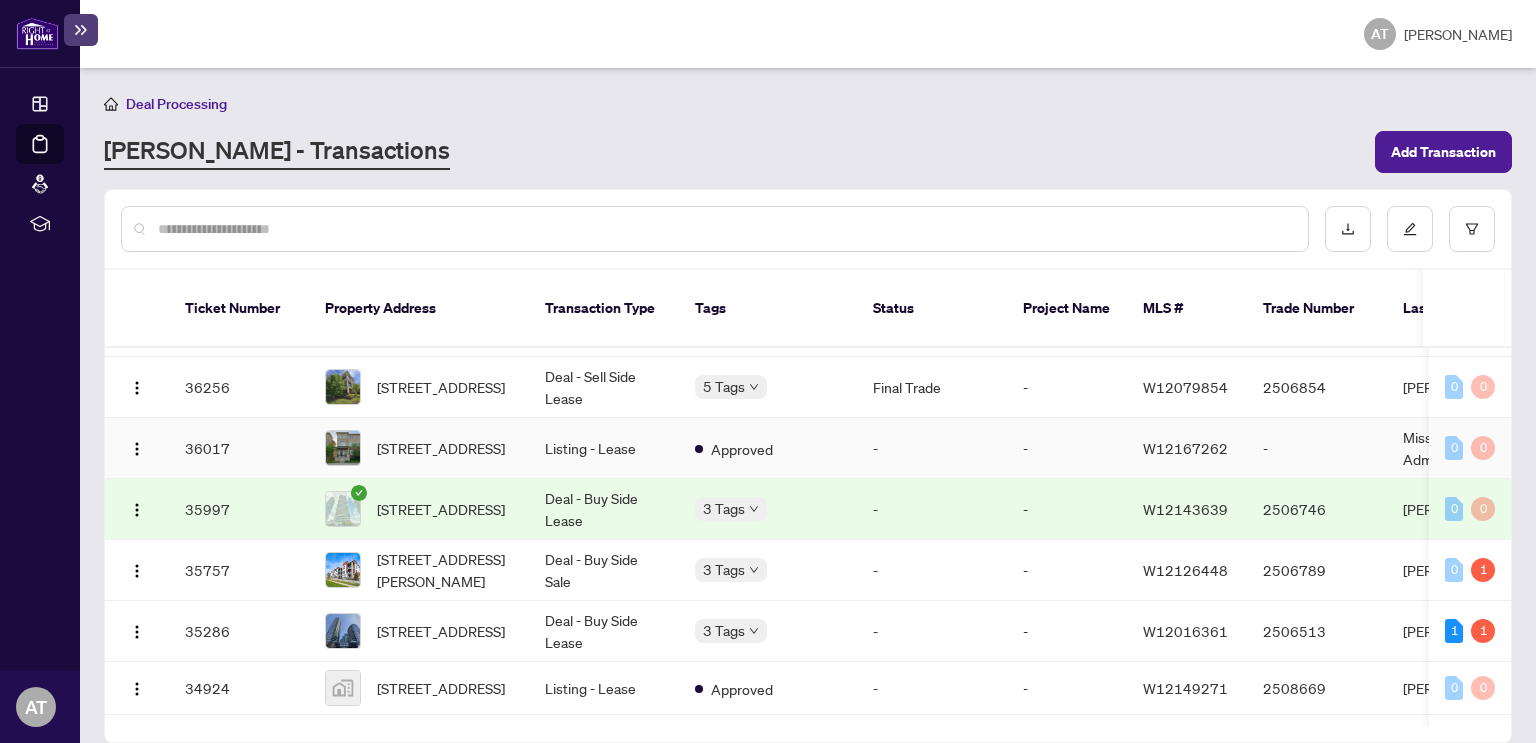 scroll, scrollTop: 900, scrollLeft: 0, axis: vertical 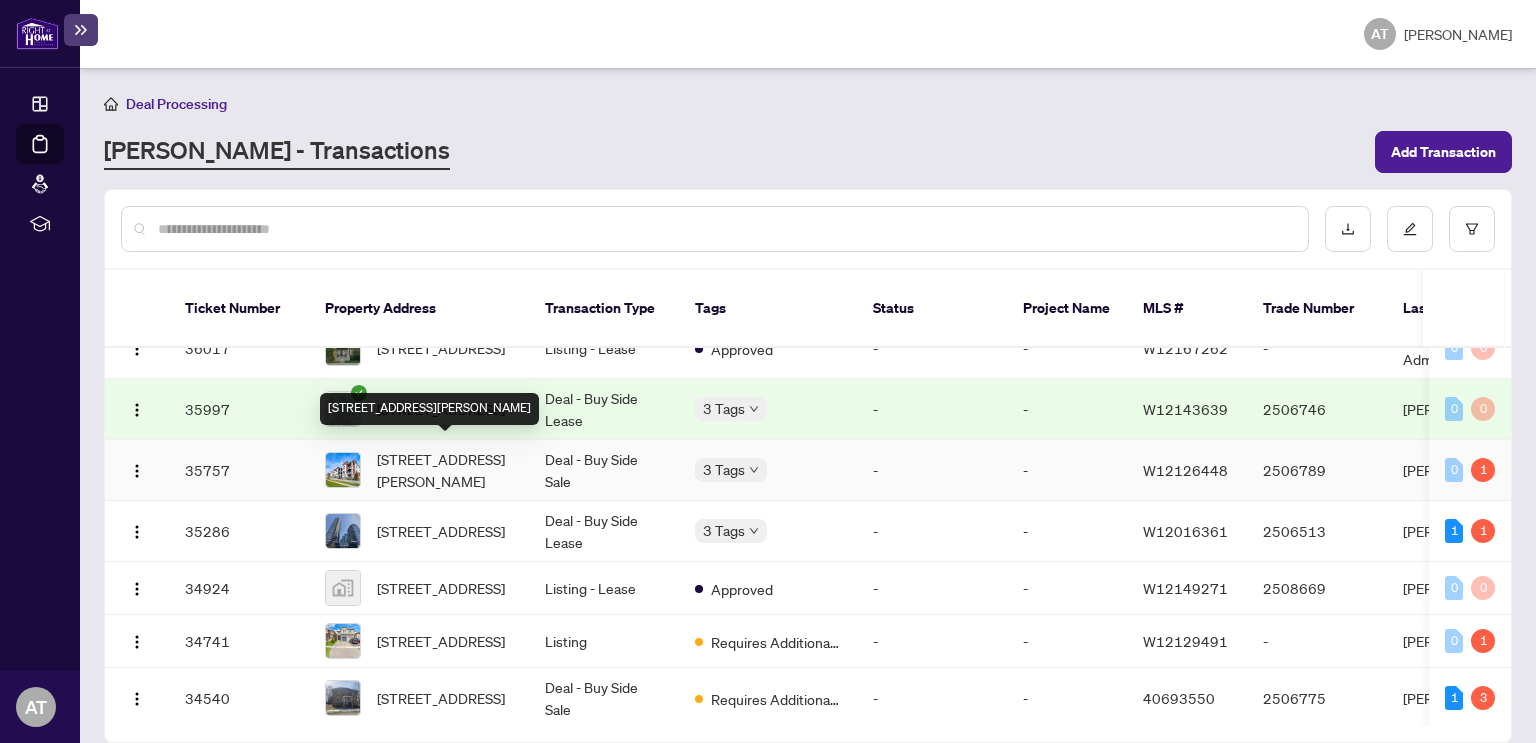 click on "[STREET_ADDRESS][PERSON_NAME]" at bounding box center (445, 470) 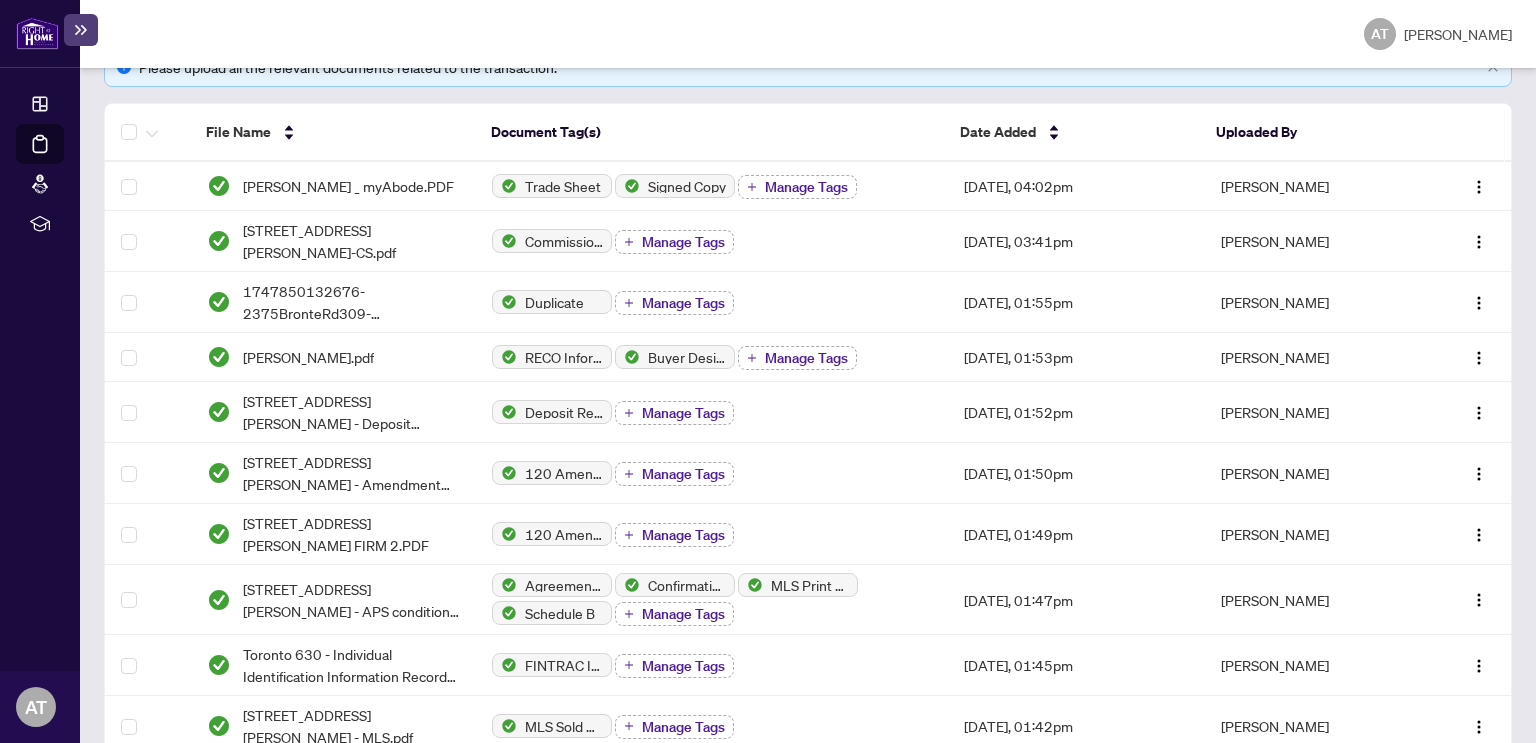 scroll, scrollTop: 0, scrollLeft: 0, axis: both 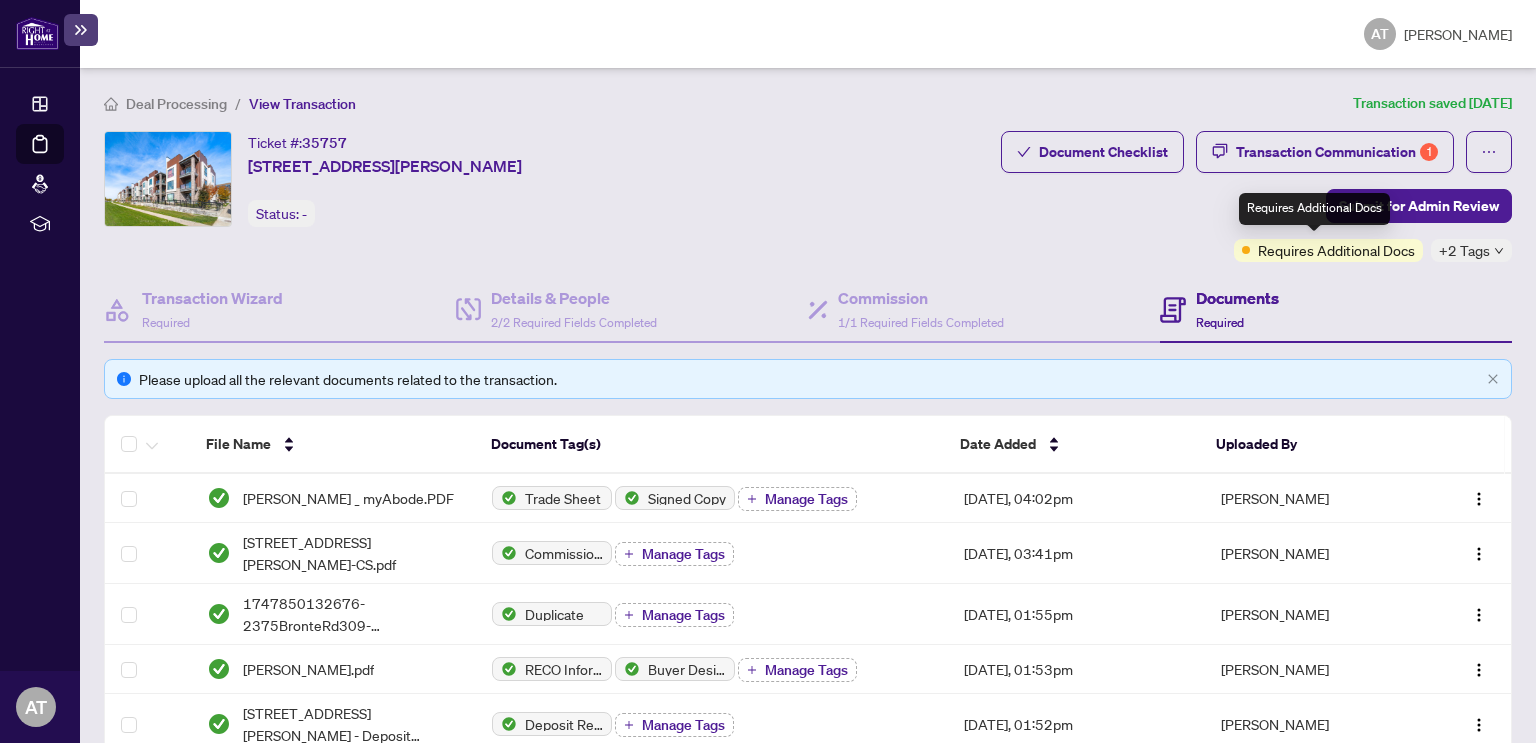 click on "Requires Additional Docs" at bounding box center (1336, 250) 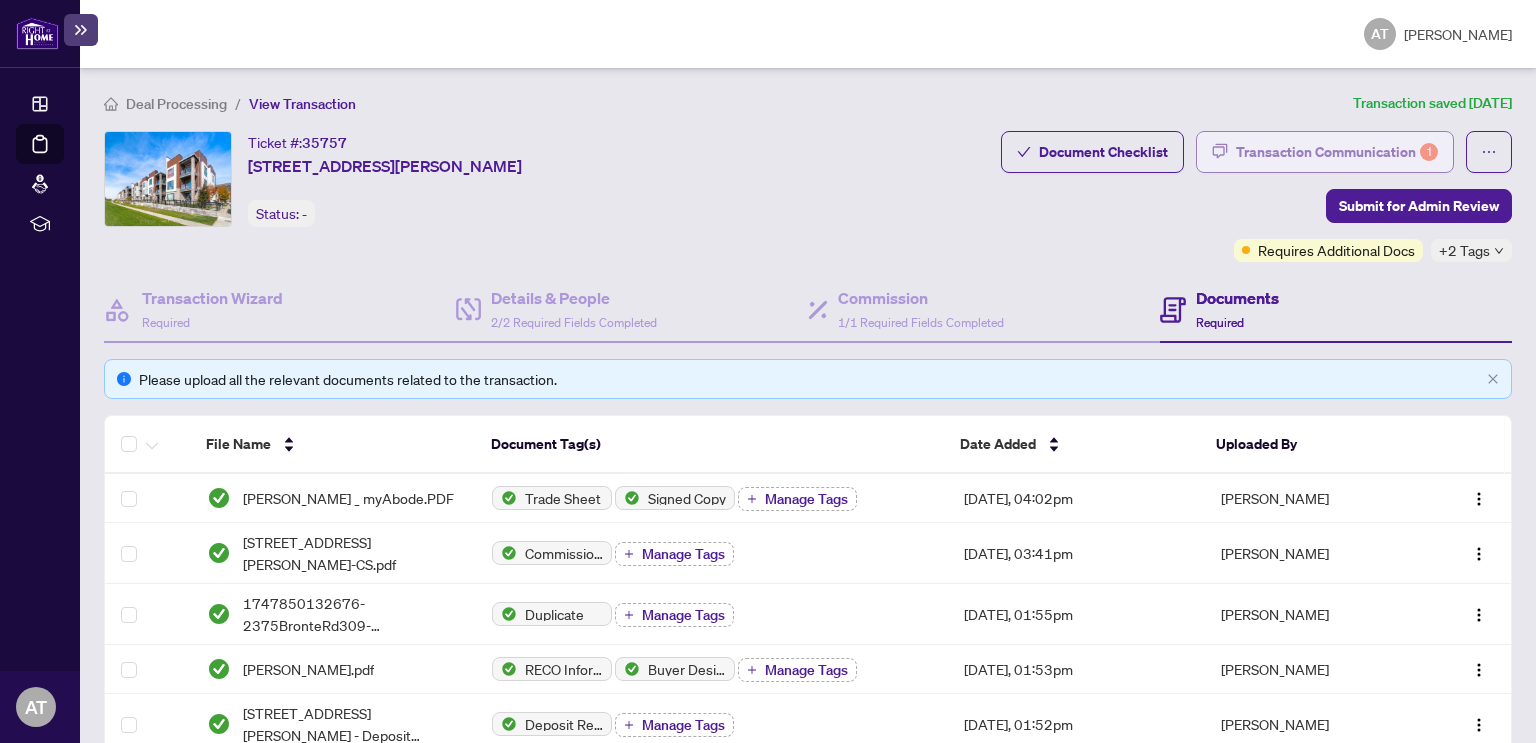 click on "Transaction Communication 1" at bounding box center (1337, 152) 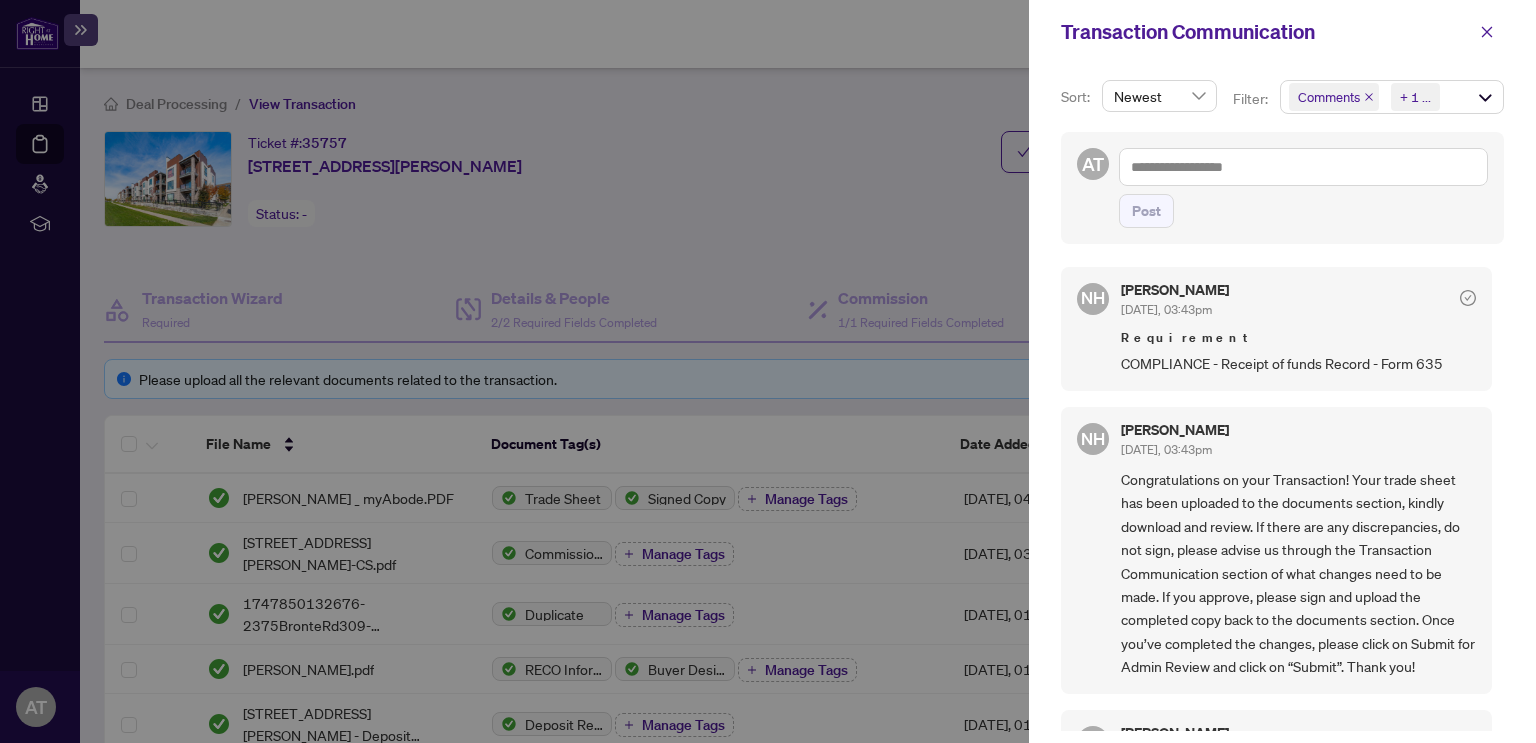 scroll, scrollTop: 0, scrollLeft: 0, axis: both 